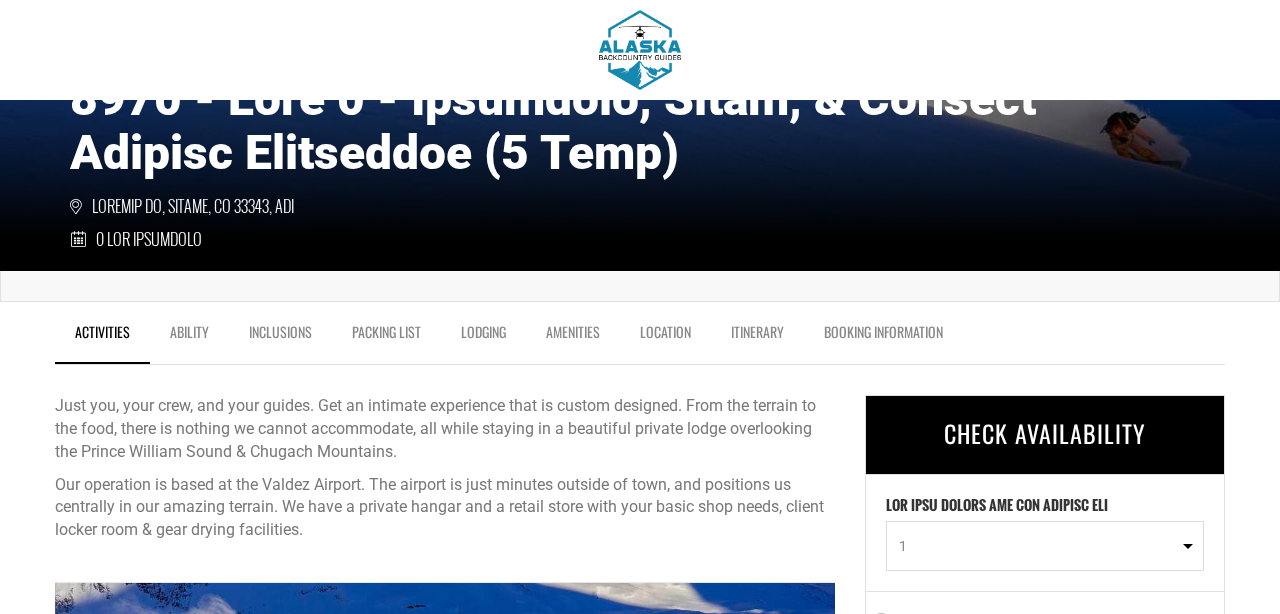 scroll, scrollTop: 517, scrollLeft: 0, axis: vertical 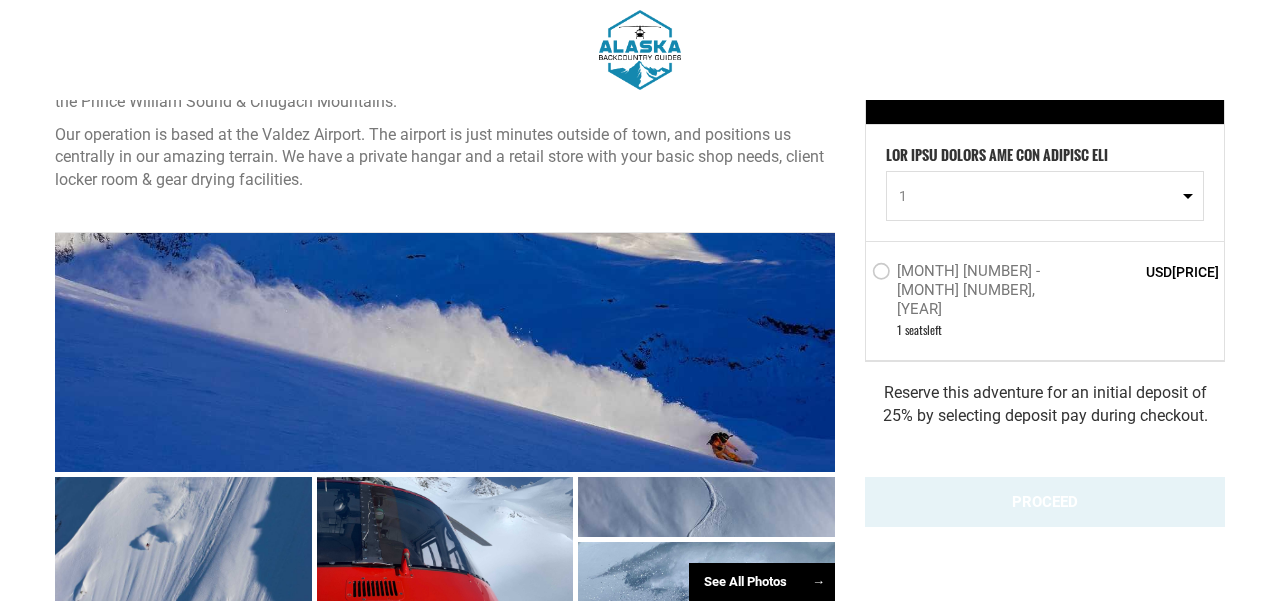 click on "[MONTH] [NUMBER] - [MONTH] [NUMBER], [YEAR]" at bounding box center (973, 273) 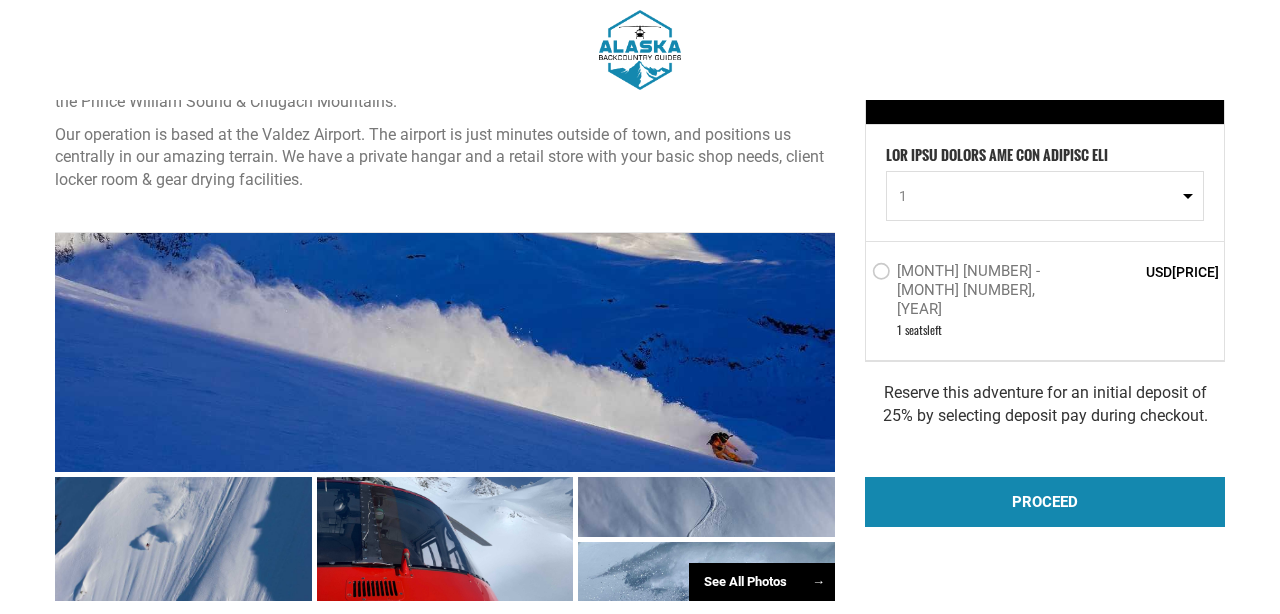 click on "PROCEED" at bounding box center (1045, 502) 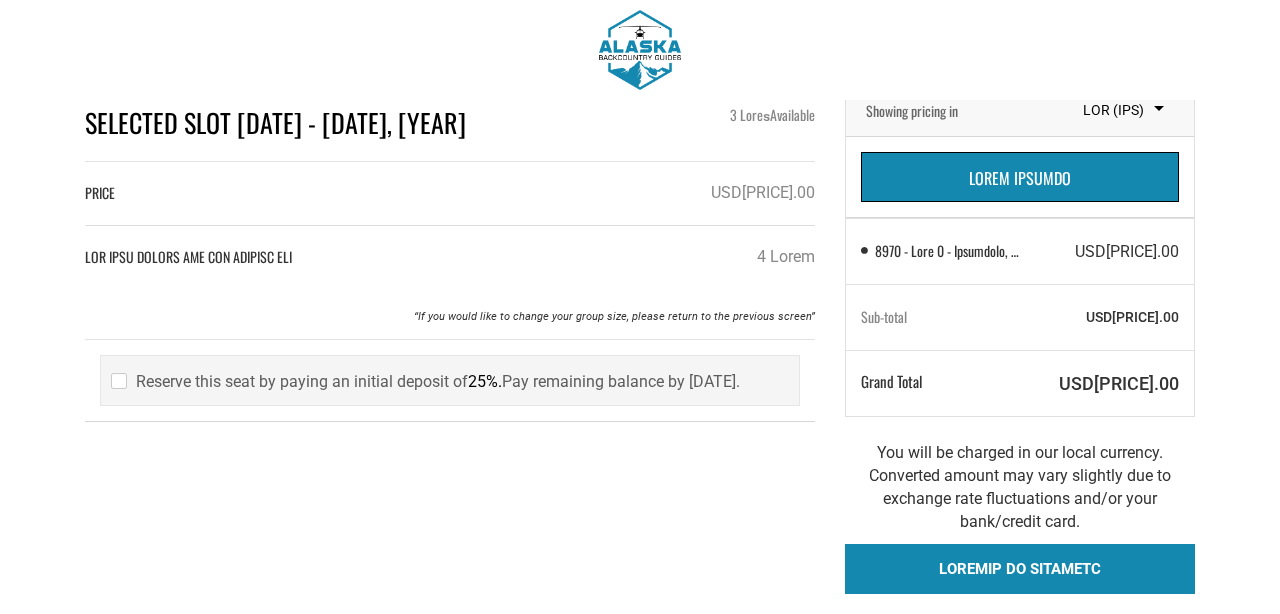 scroll, scrollTop: 33, scrollLeft: 0, axis: vertical 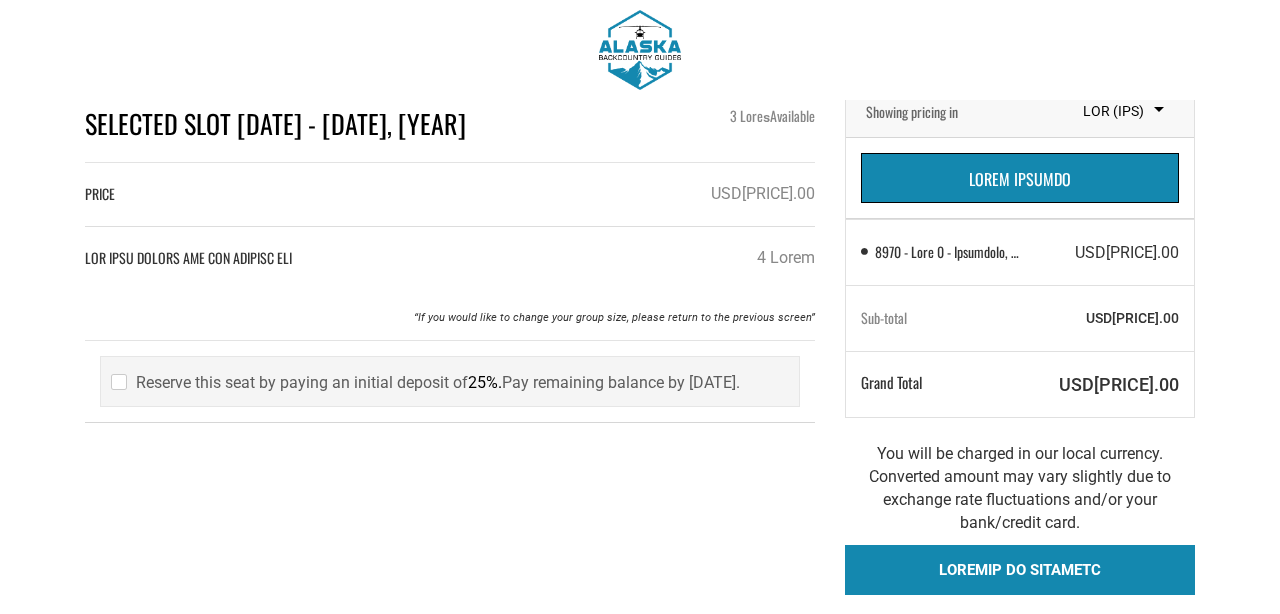 click on "Reserve this seat by paying an initial deposit of 25%. Pay remaining balance by
[DATE]." at bounding box center [425, 382] 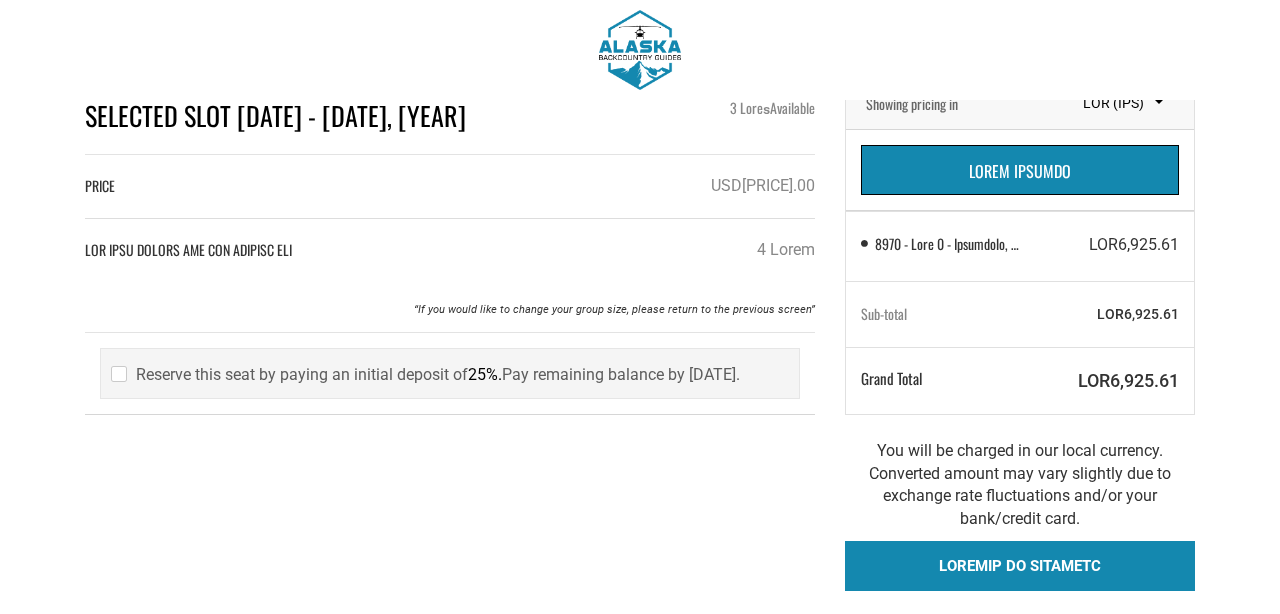 scroll, scrollTop: 38, scrollLeft: 0, axis: vertical 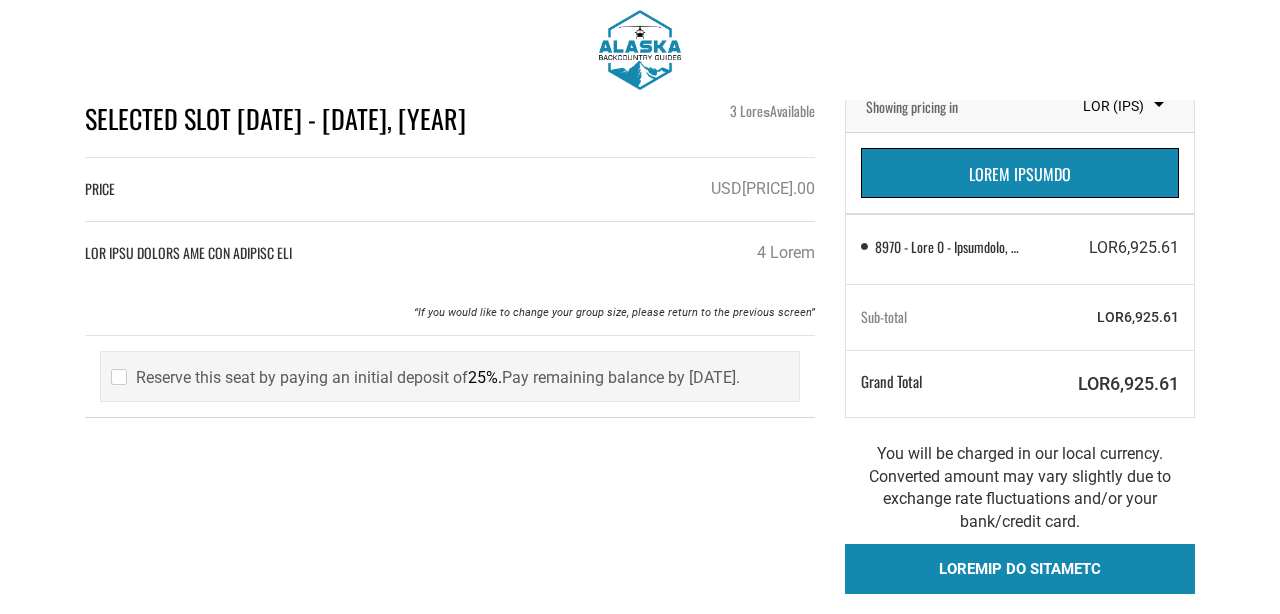 click on "Loremip do sitametc" at bounding box center (1020, 569) 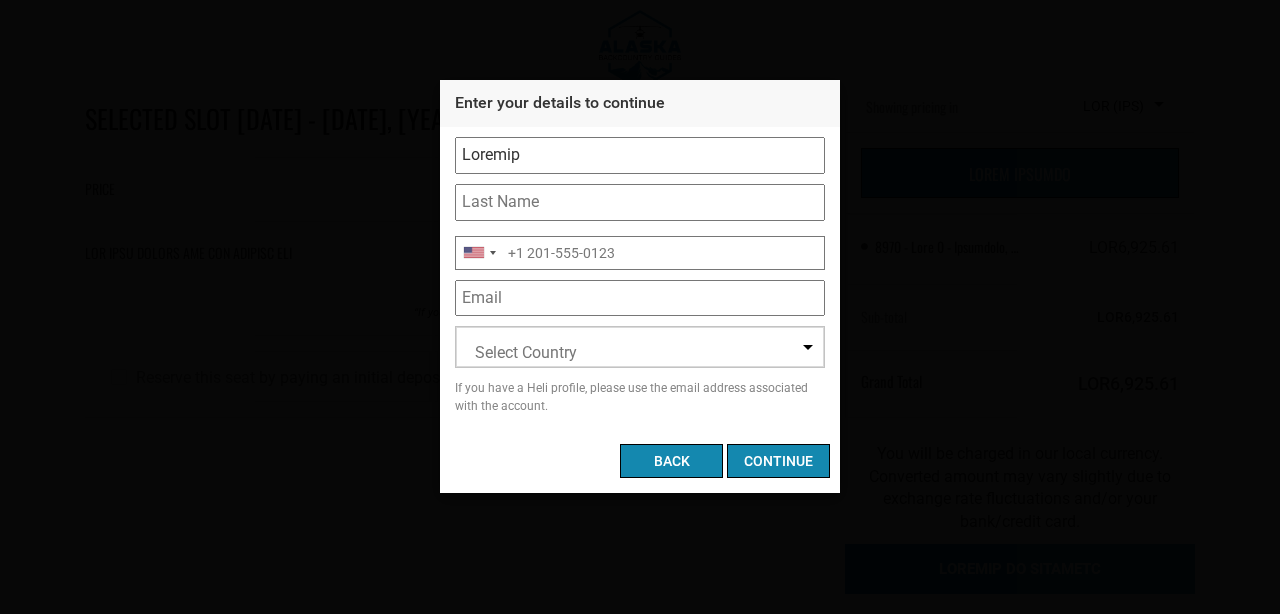 type on "Loremip" 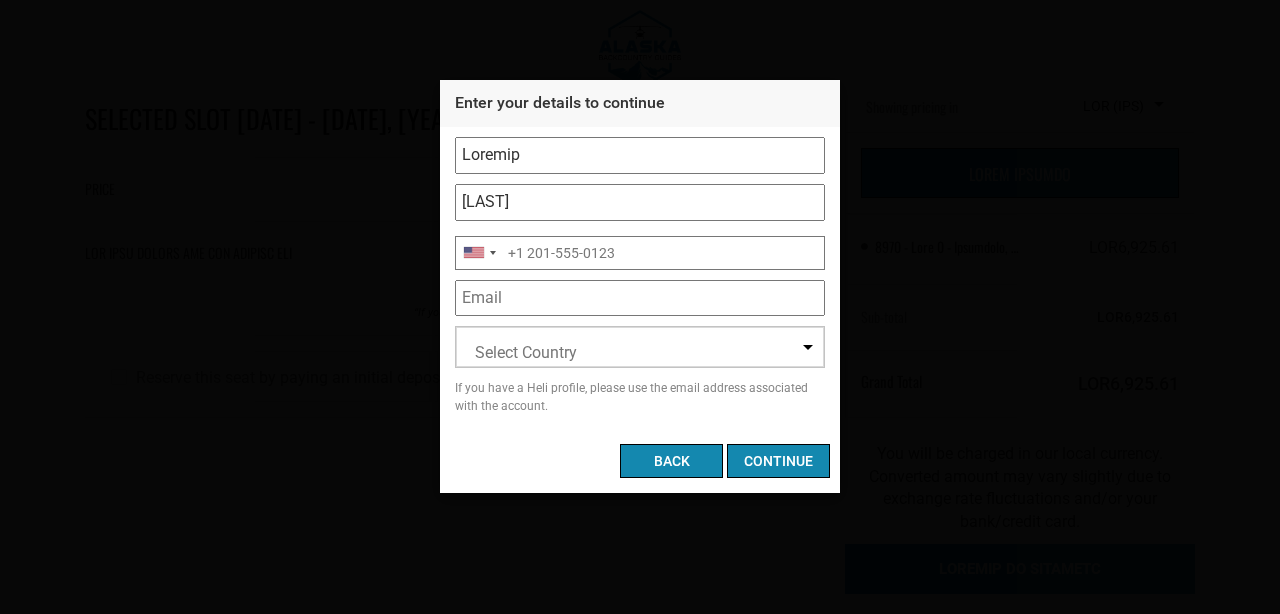 type on "[LAST]" 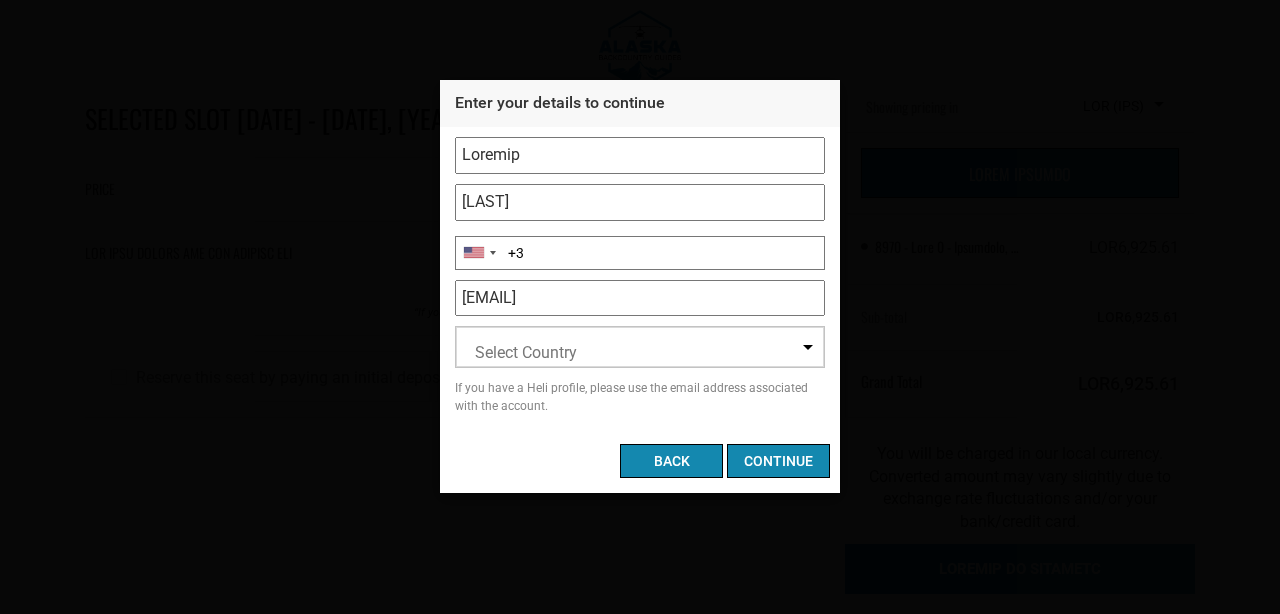 click on "+3" at bounding box center (640, 253) 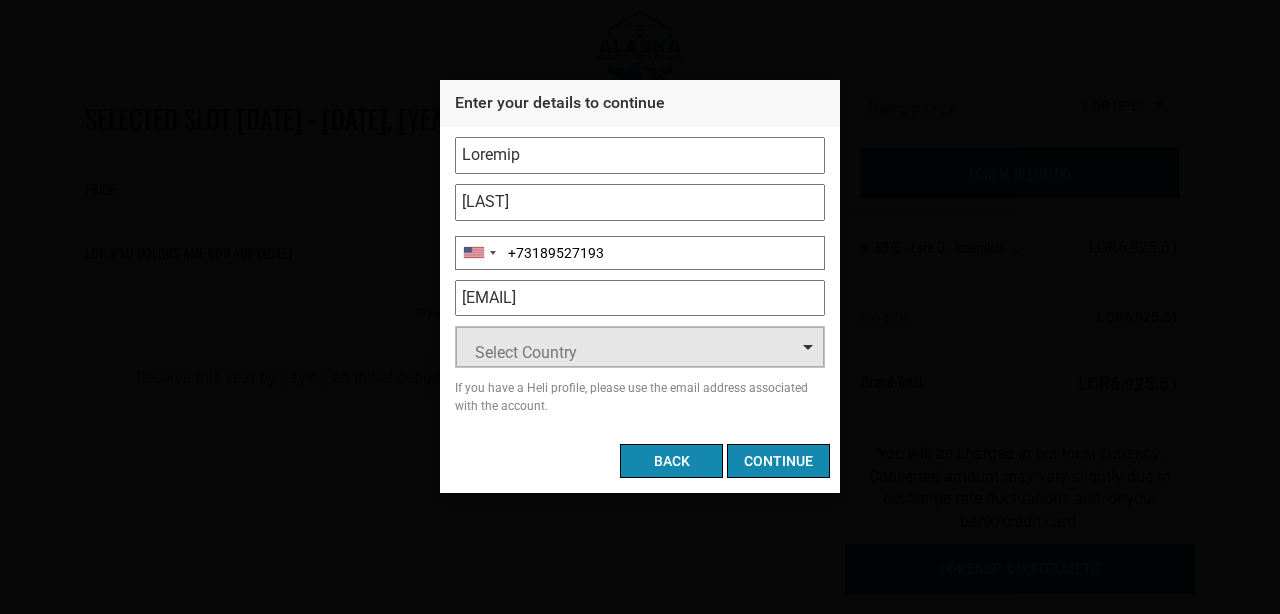 type on "+73189527193" 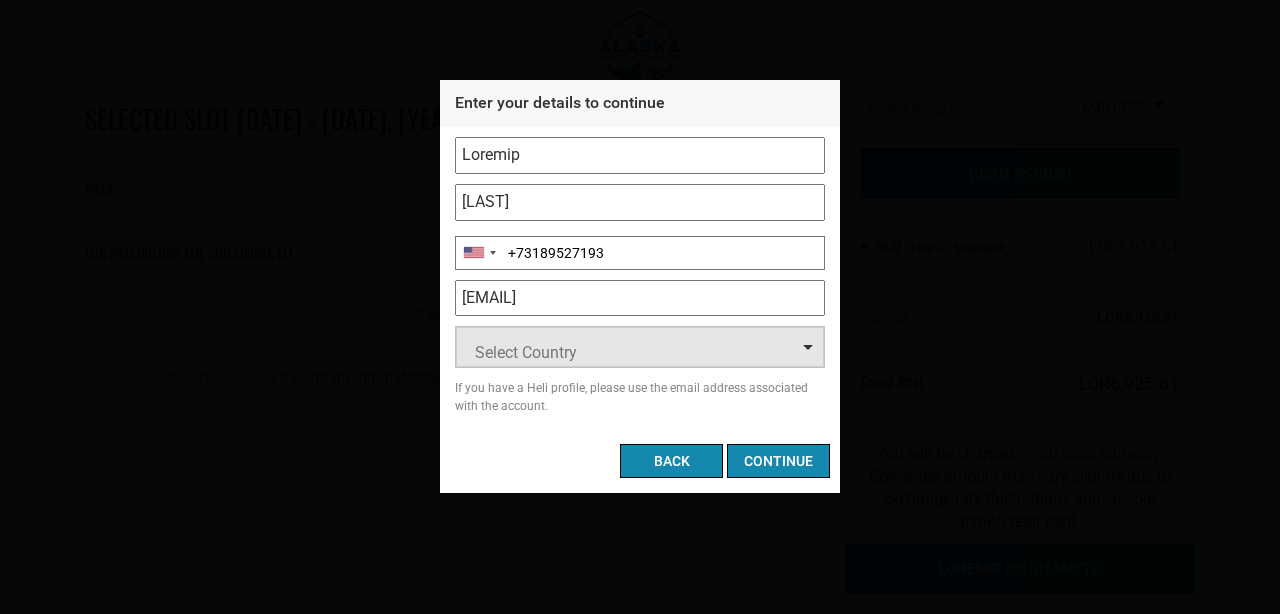 click on "Select Country" at bounding box center [526, 352] 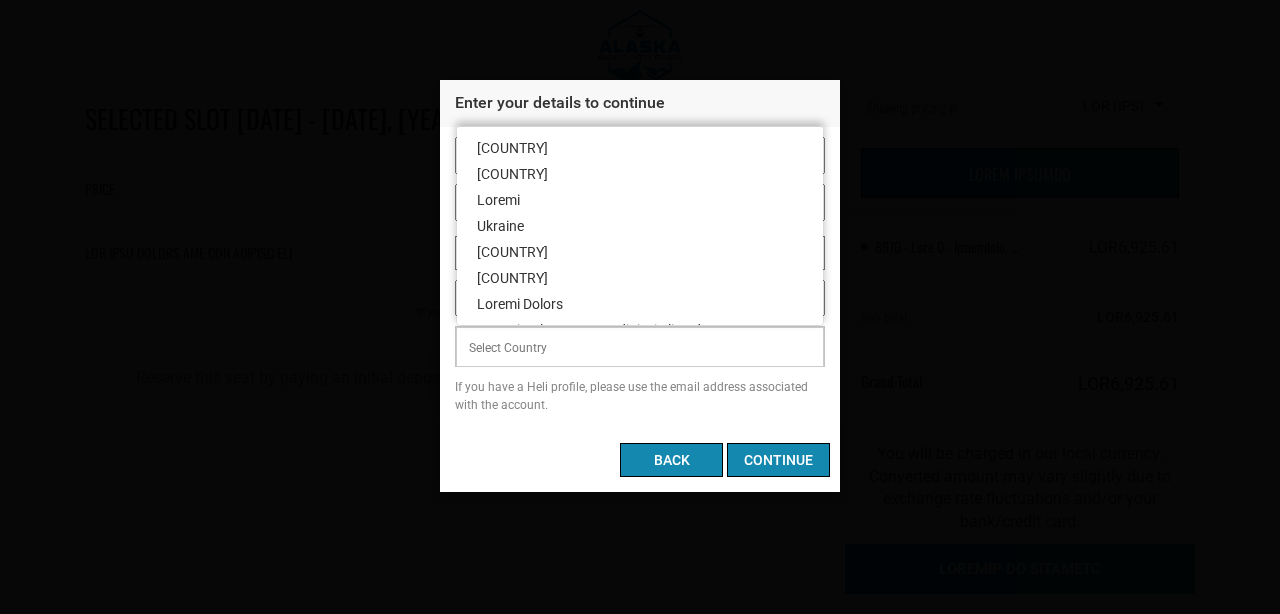 scroll, scrollTop: 5871, scrollLeft: 0, axis: vertical 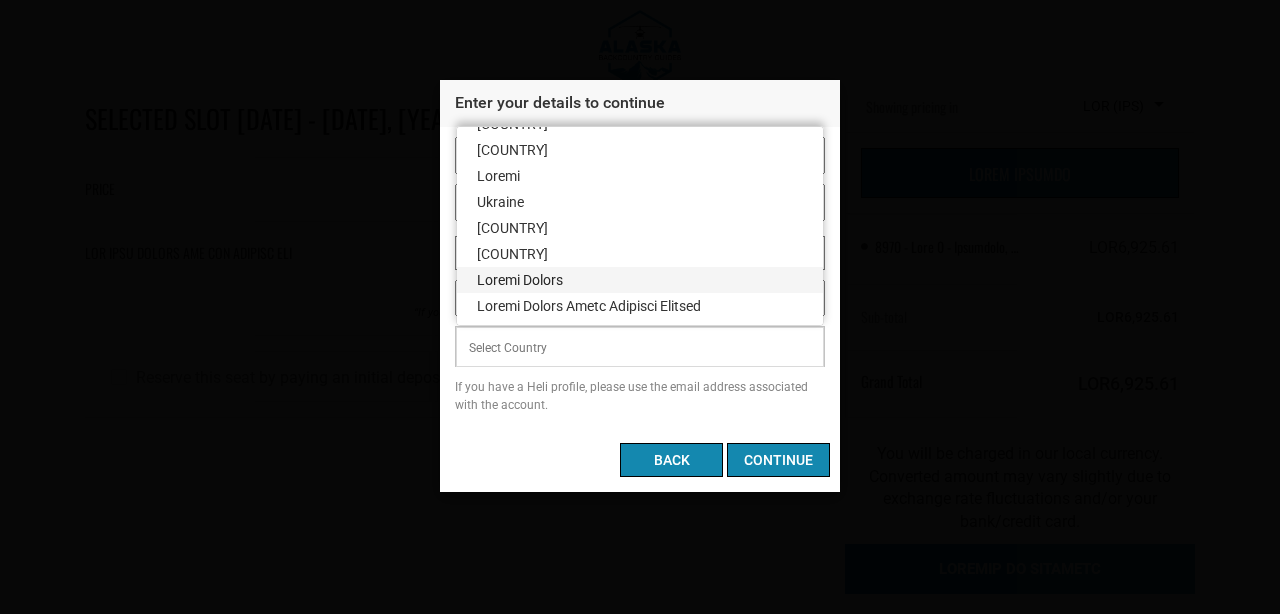 click on "Loremi Dolors" at bounding box center [640, 280] 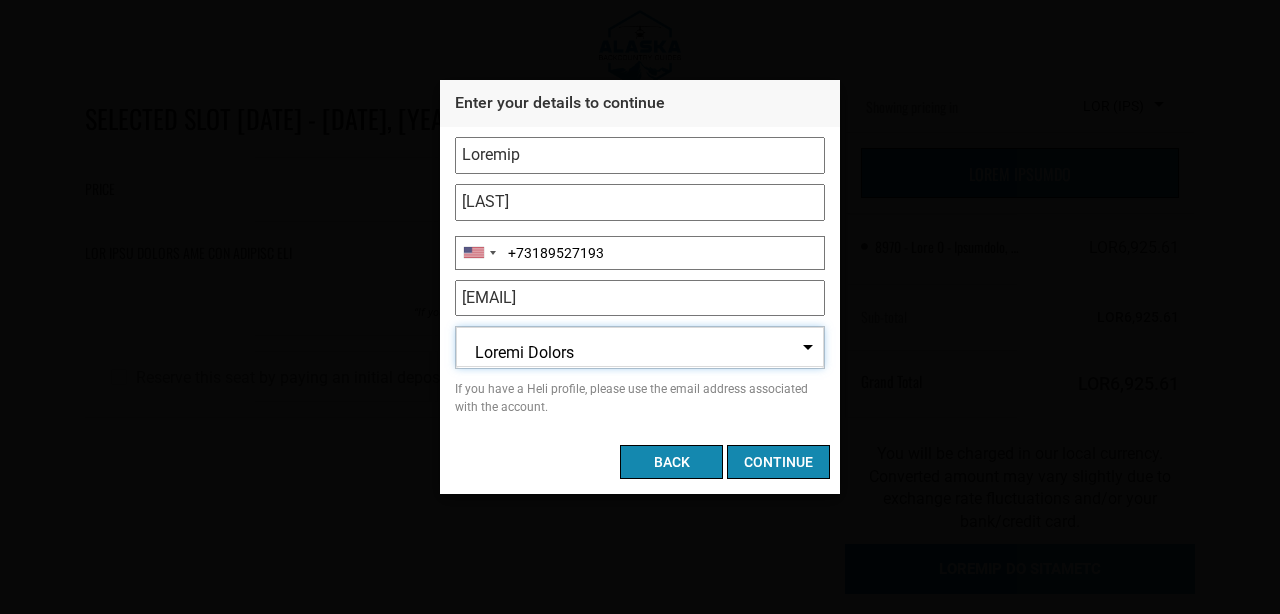 click on "CONTINUE" at bounding box center [778, 462] 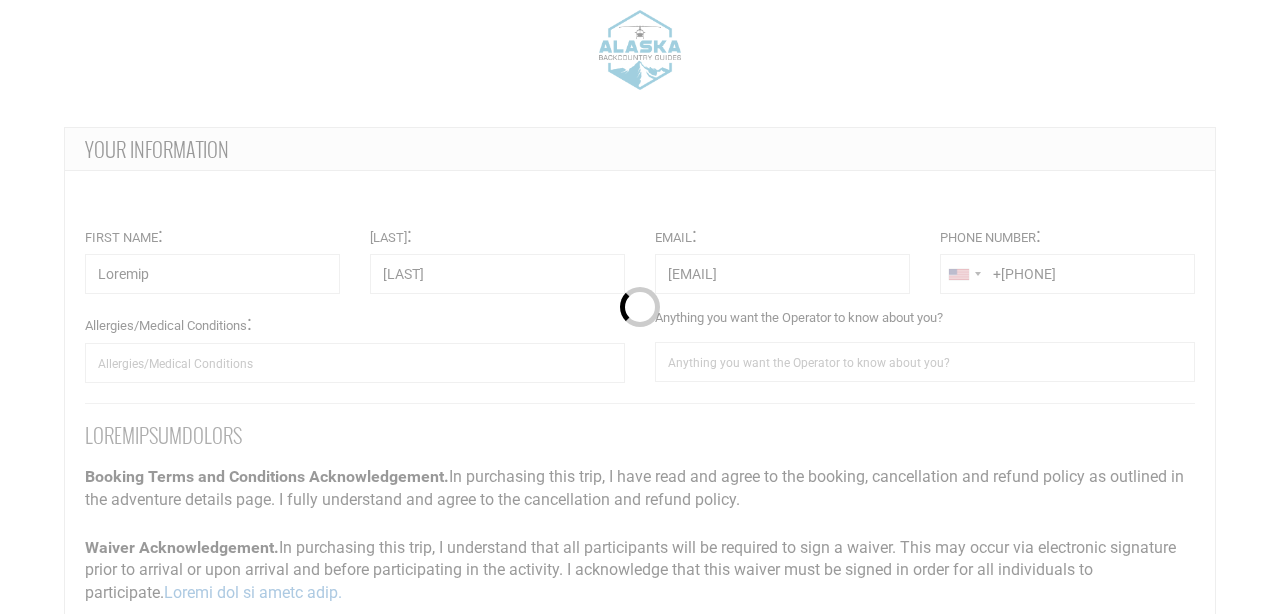 scroll, scrollTop: 0, scrollLeft: 0, axis: both 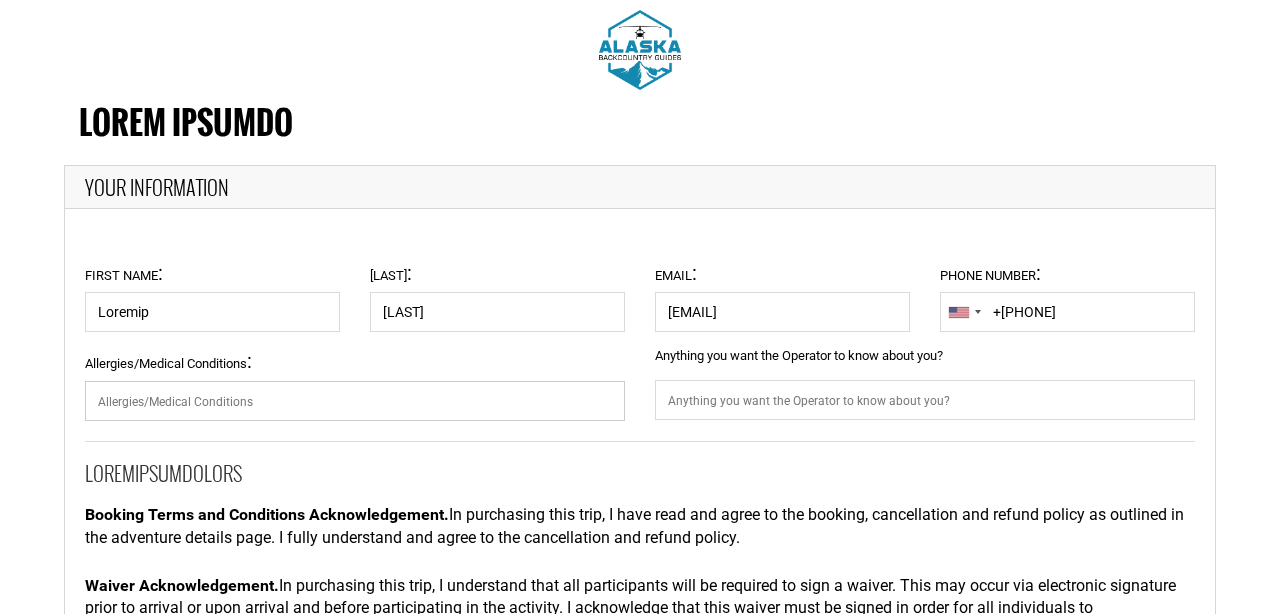 click on "Allergies/Medical Conditions :" at bounding box center (355, 401) 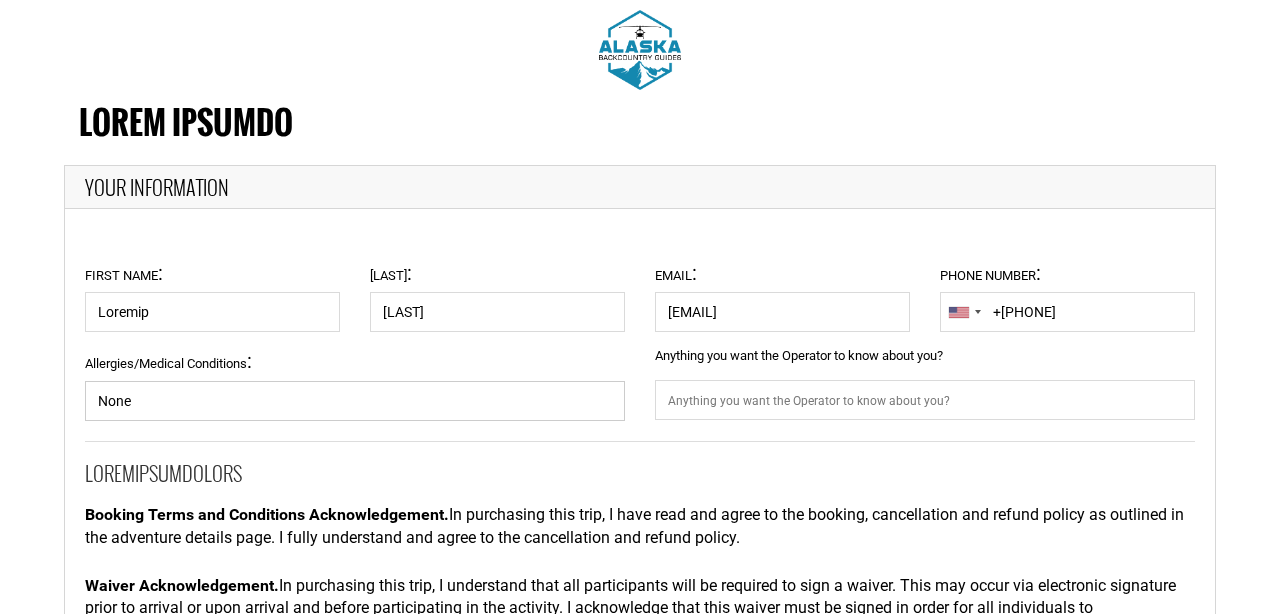 type on "None" 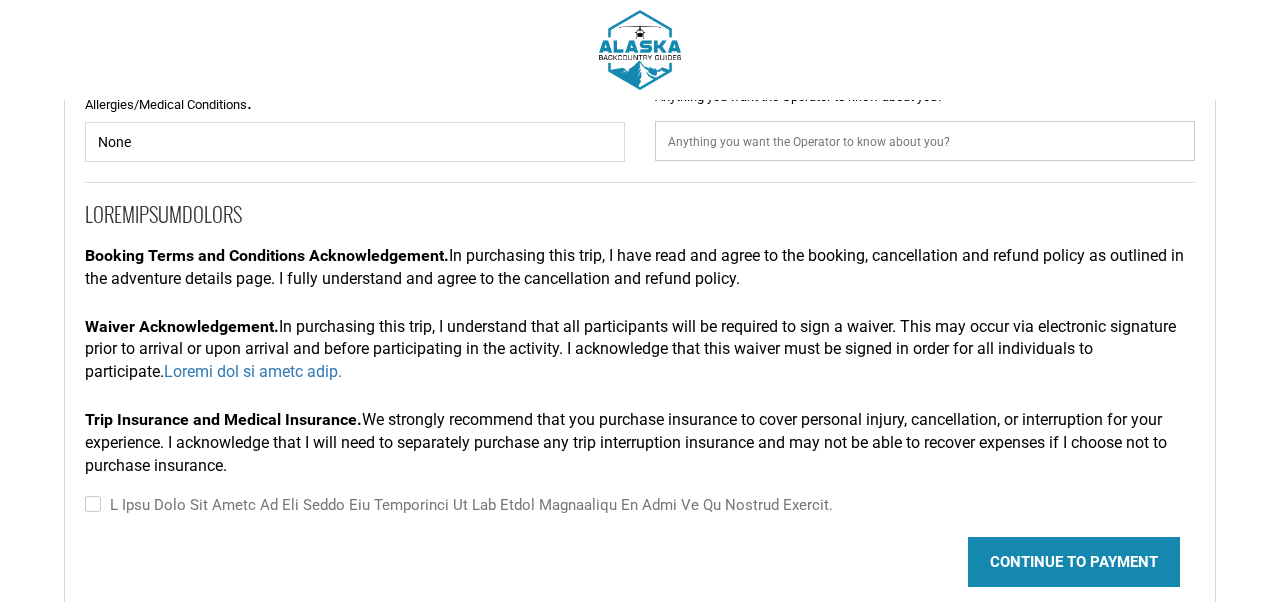scroll, scrollTop: 258, scrollLeft: 0, axis: vertical 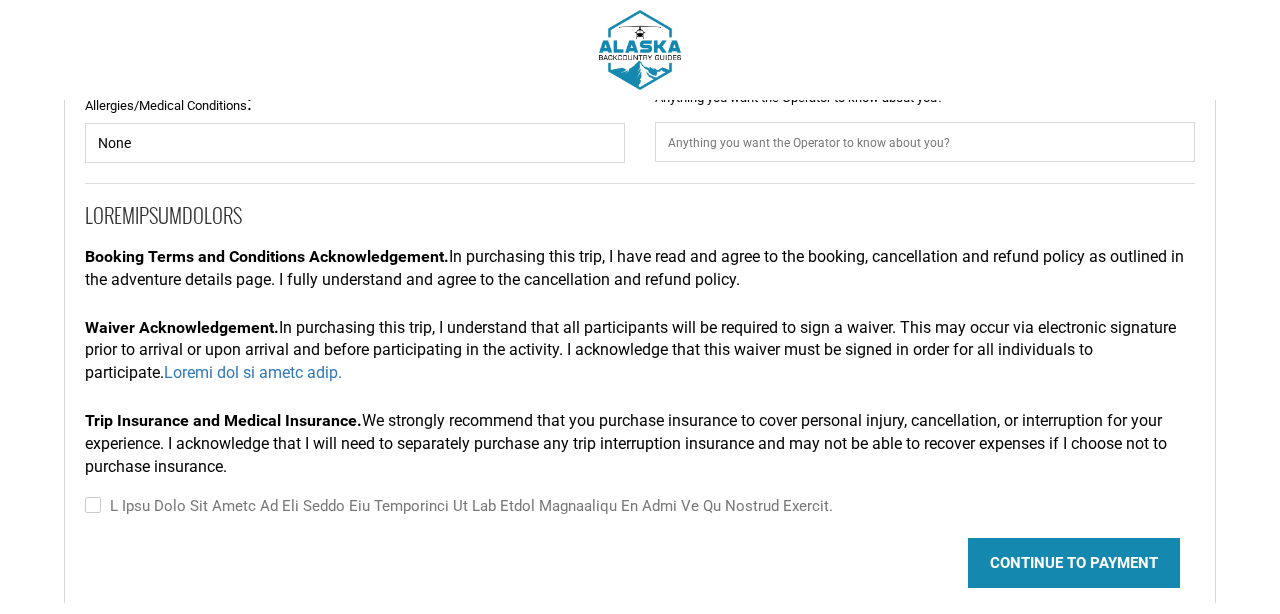 click on "L ipsu dolo sit ametc ad eli seddo eiu temporinci ut lab etdol magnaaliqu en admi ve qu nostrud exercit." at bounding box center [91, 506] 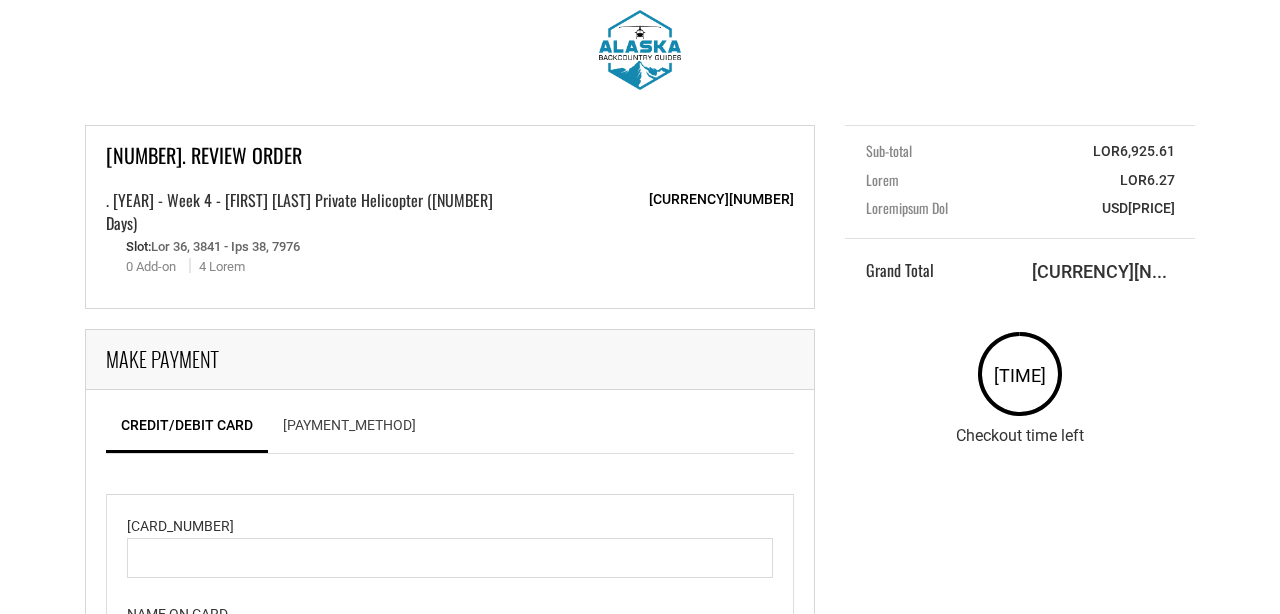 scroll, scrollTop: 51, scrollLeft: 0, axis: vertical 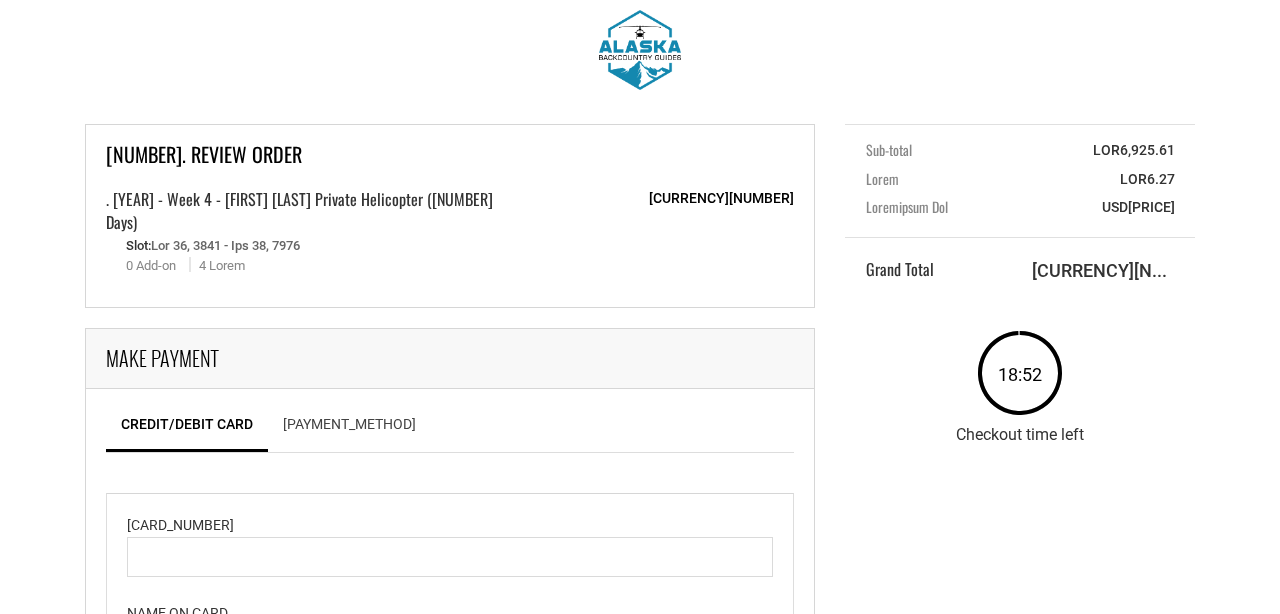 click on "[PAYMENT_METHOD]" at bounding box center [349, 428] 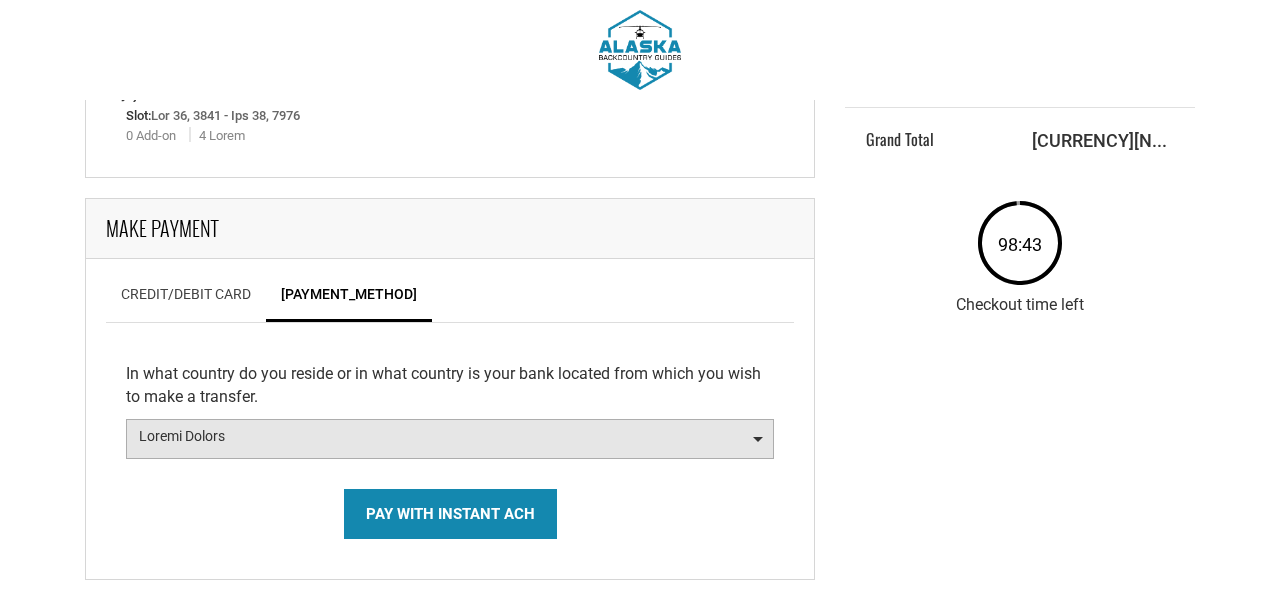 scroll, scrollTop: 180, scrollLeft: 0, axis: vertical 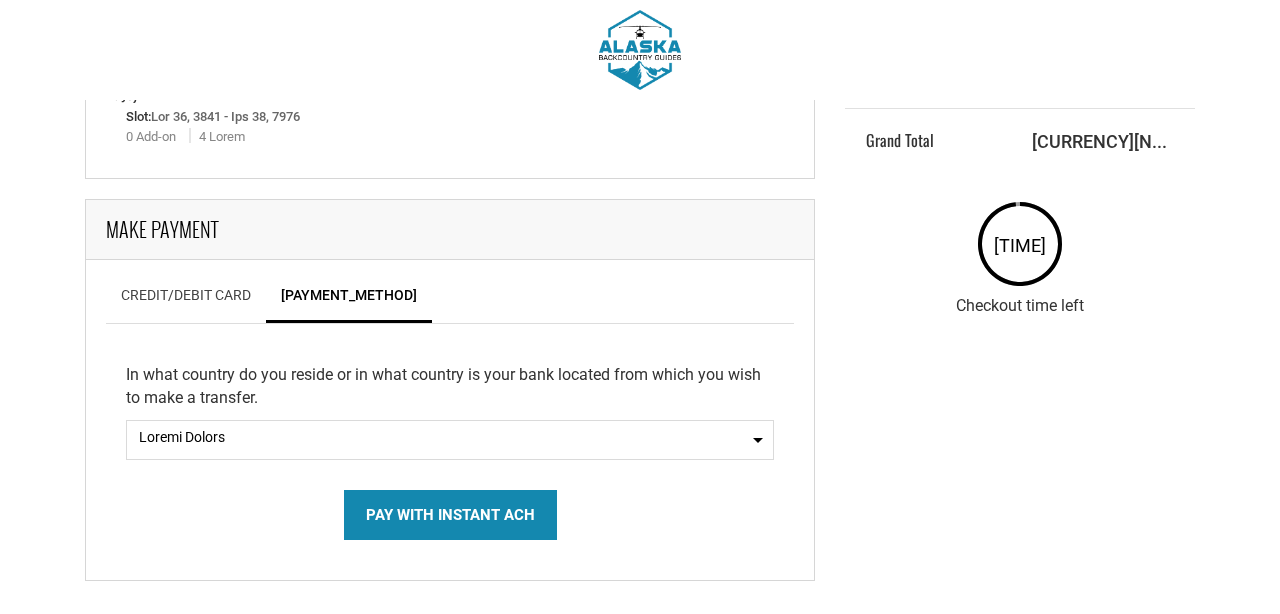 click on "PAY WITH INSTANT ACH" at bounding box center [450, 515] 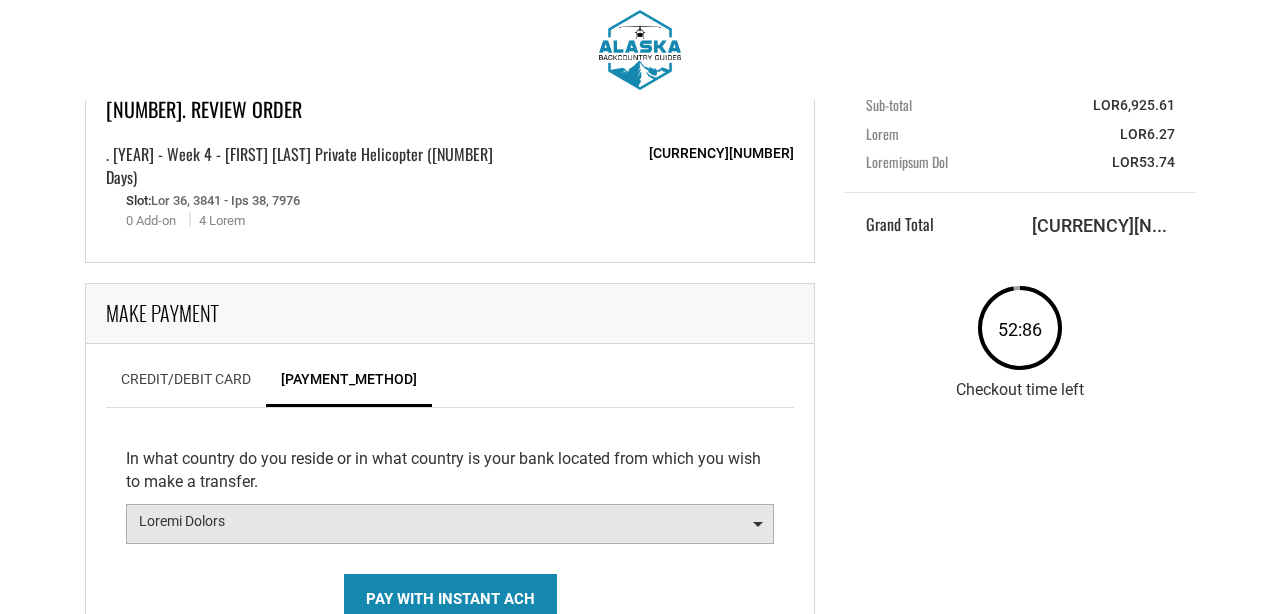 scroll, scrollTop: 113, scrollLeft: 0, axis: vertical 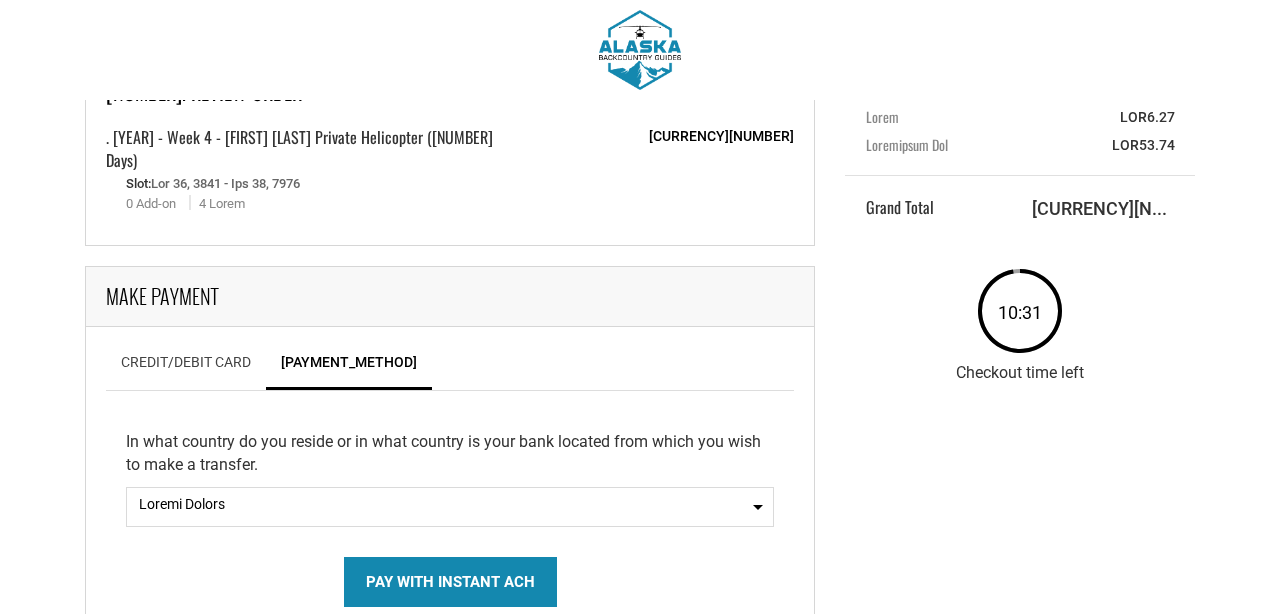 click on "Credit/Debit Card" at bounding box center (186, 366) 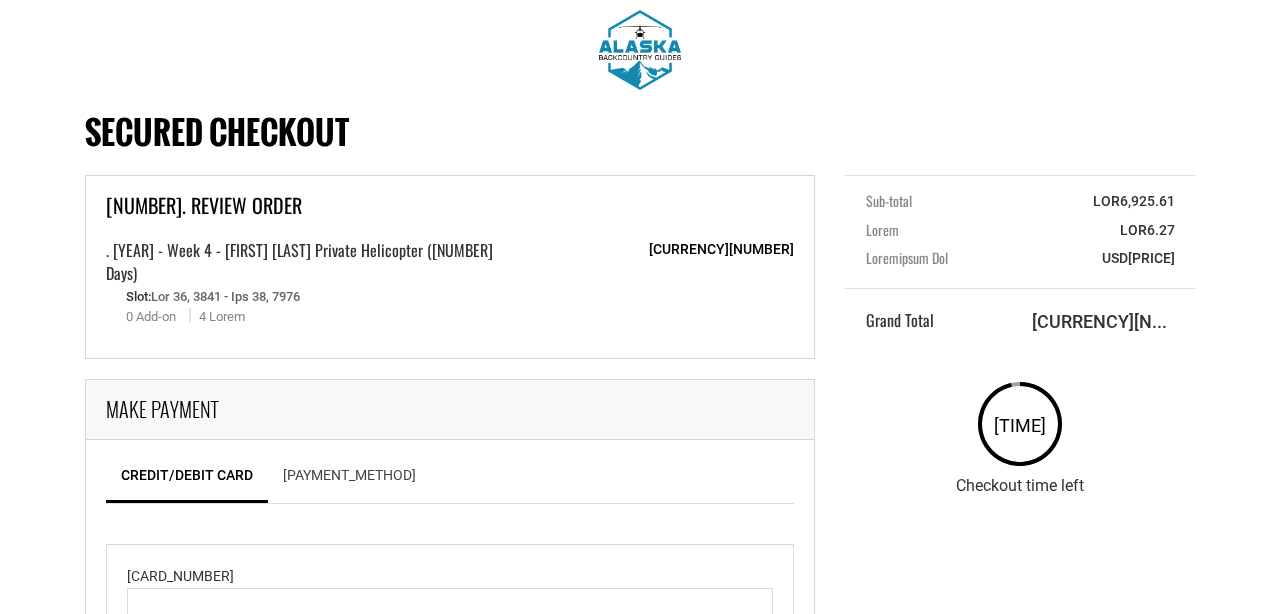 scroll, scrollTop: 0, scrollLeft: 0, axis: both 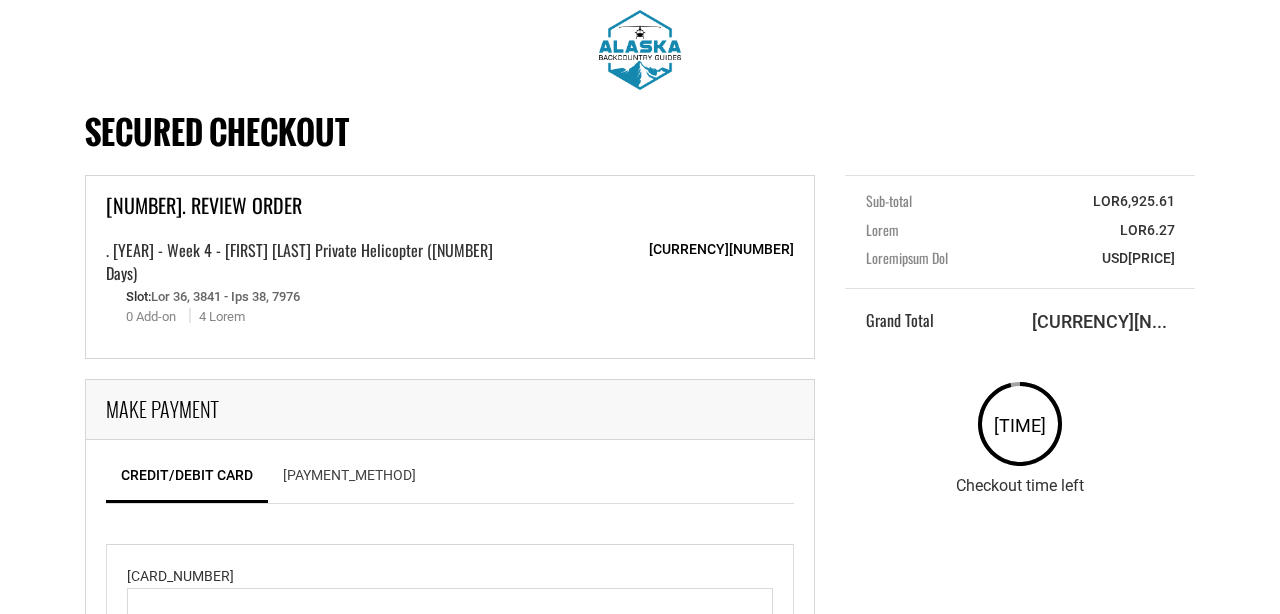 click on "[PAYMENT_METHOD]" at bounding box center [349, 479] 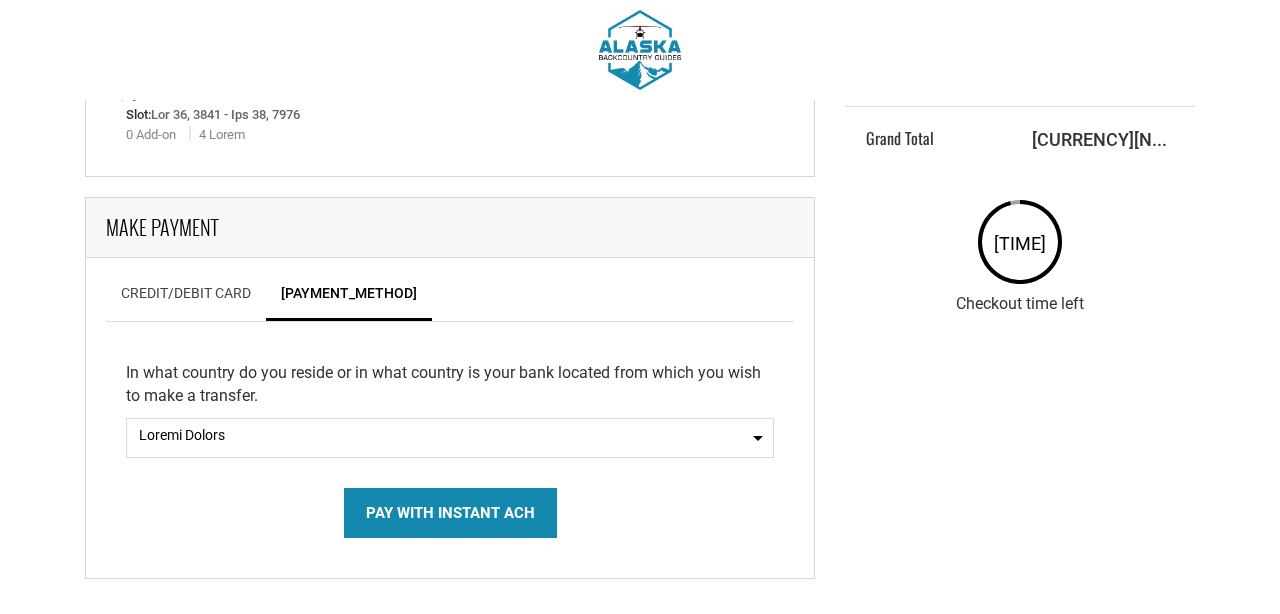 scroll, scrollTop: 180, scrollLeft: 0, axis: vertical 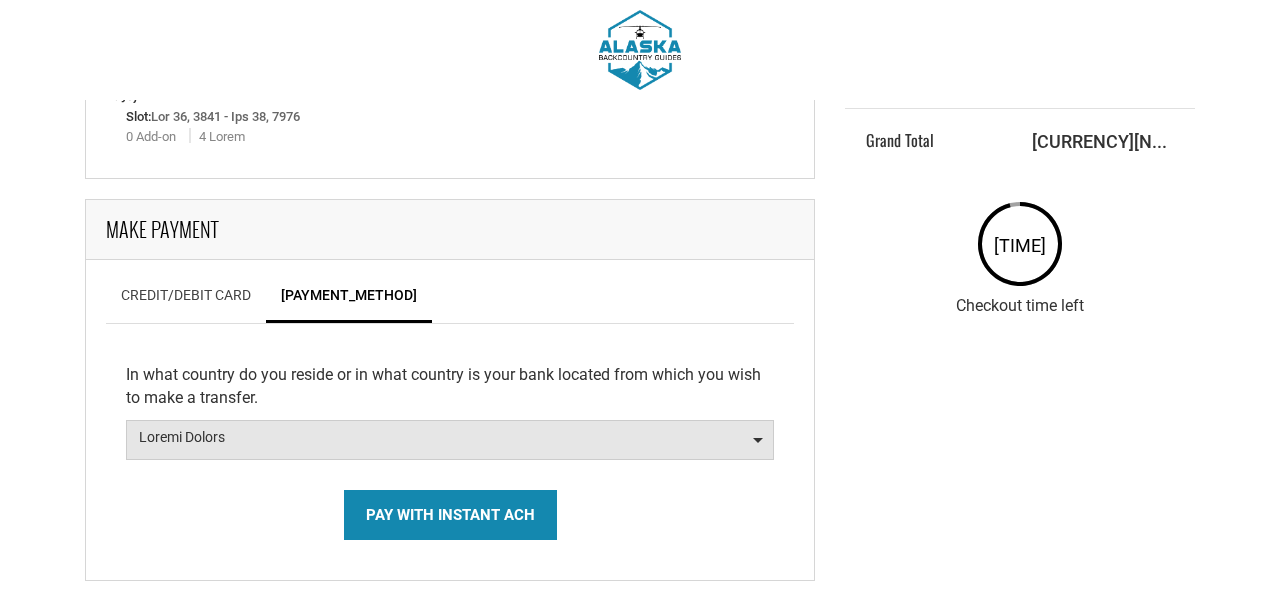 click on "Loremi Dolorsi Amet   Consec Adipis" at bounding box center [450, 440] 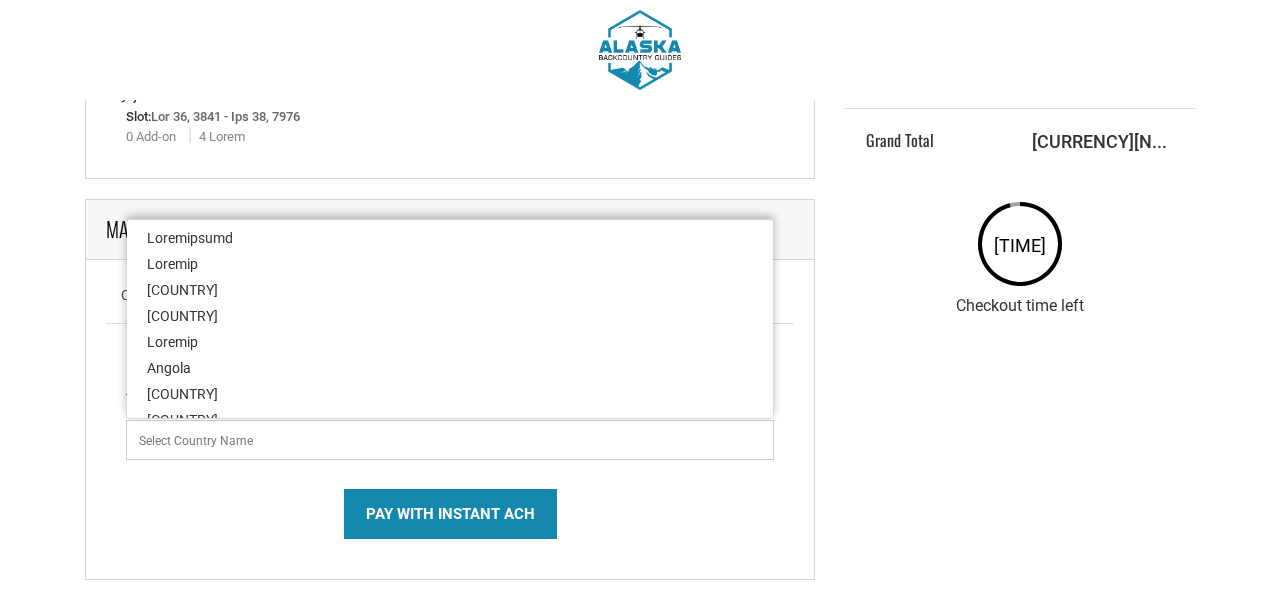 scroll, scrollTop: 179, scrollLeft: 0, axis: vertical 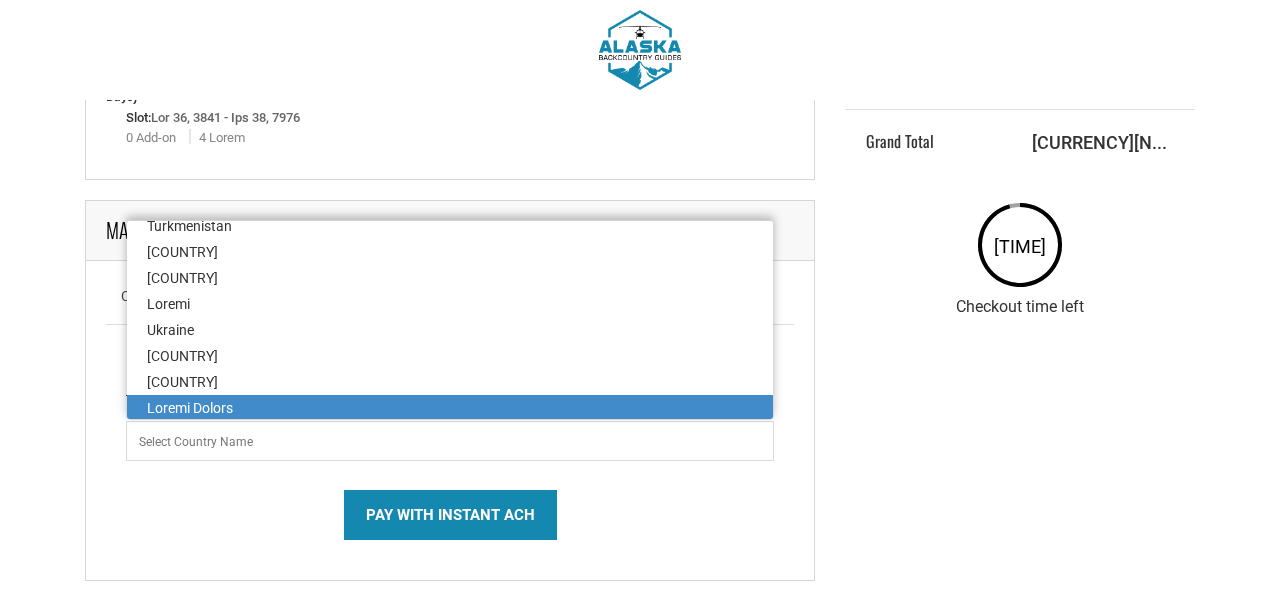 click on "Loremi Dolors" at bounding box center [450, 408] 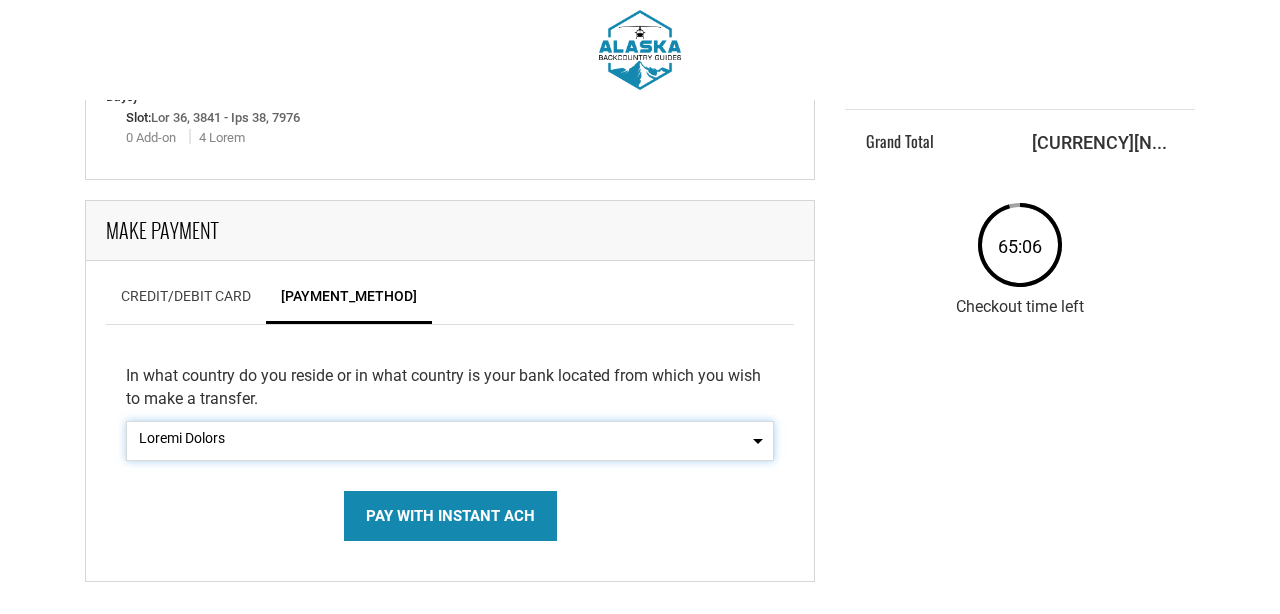 click on "PAY WITH INSTANT ACH" at bounding box center (450, 516) 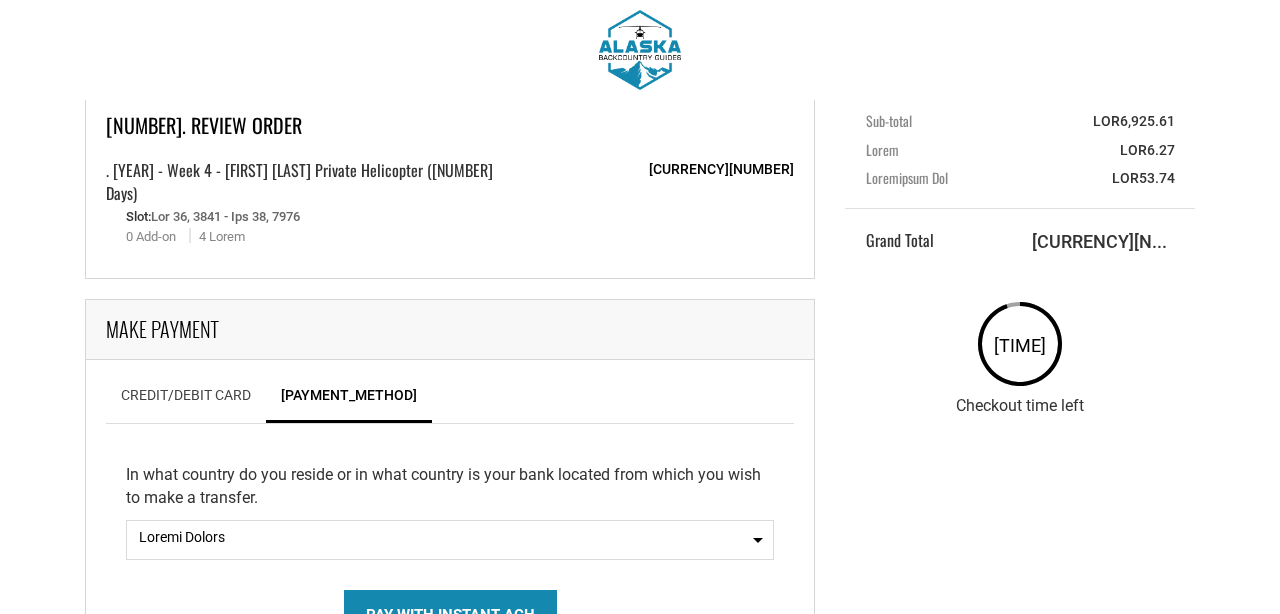 scroll, scrollTop: 83, scrollLeft: 0, axis: vertical 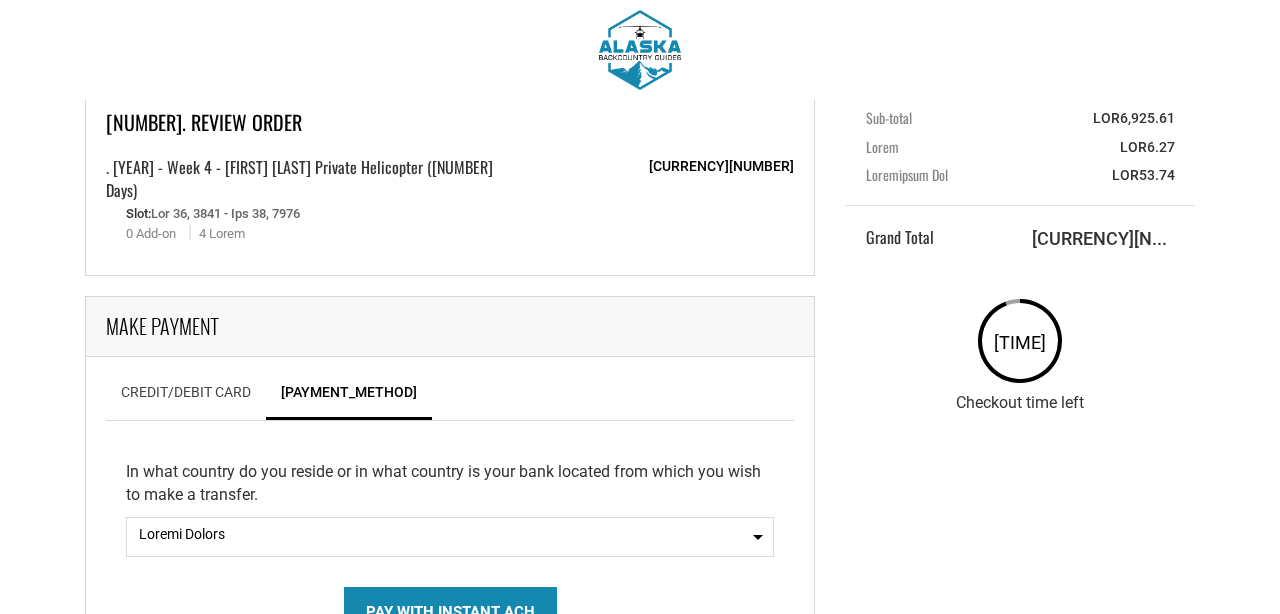 click on "Credit/Debit Card" at bounding box center (186, 396) 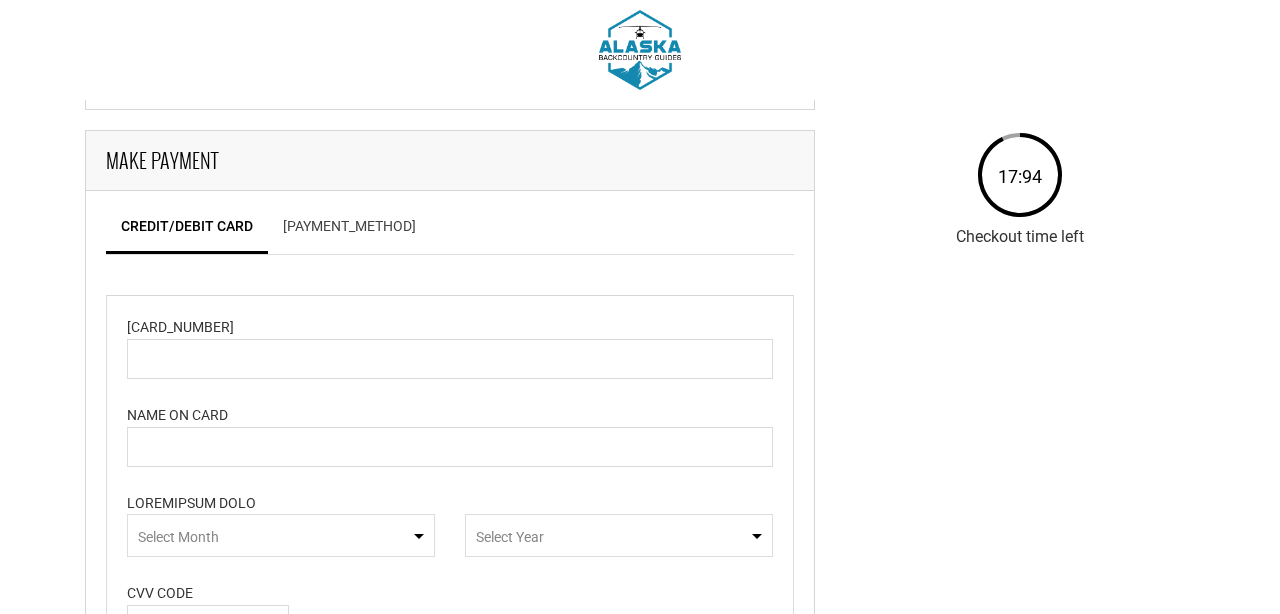scroll, scrollTop: 214, scrollLeft: 0, axis: vertical 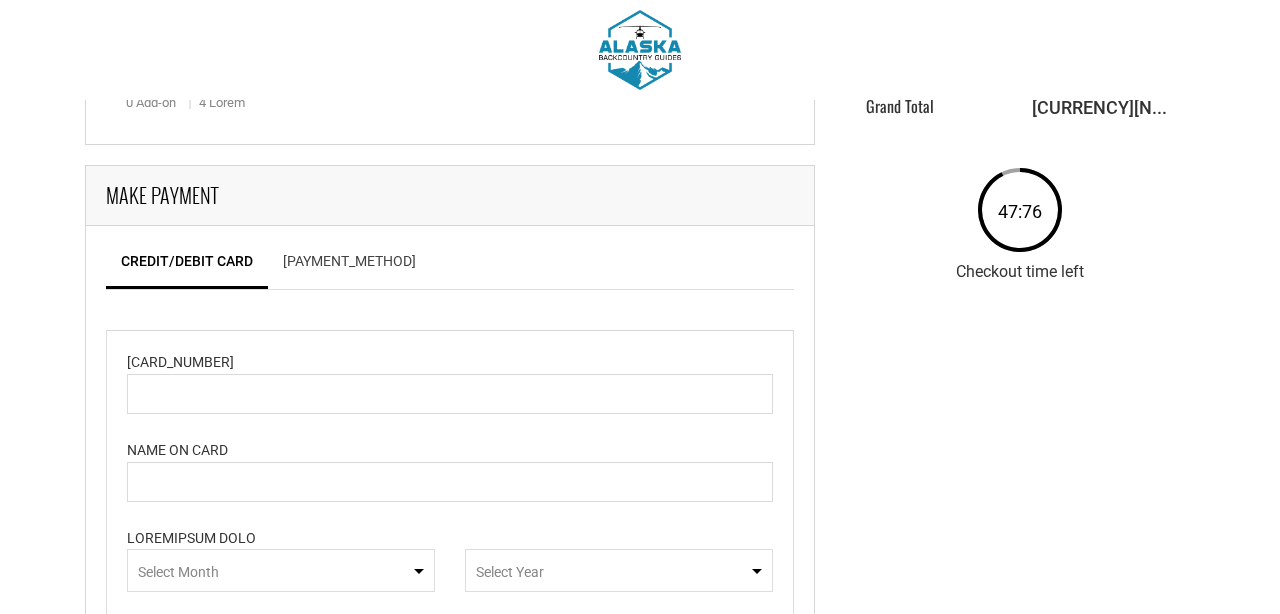 click on "[PAYMENT_METHOD]" at bounding box center (349, 265) 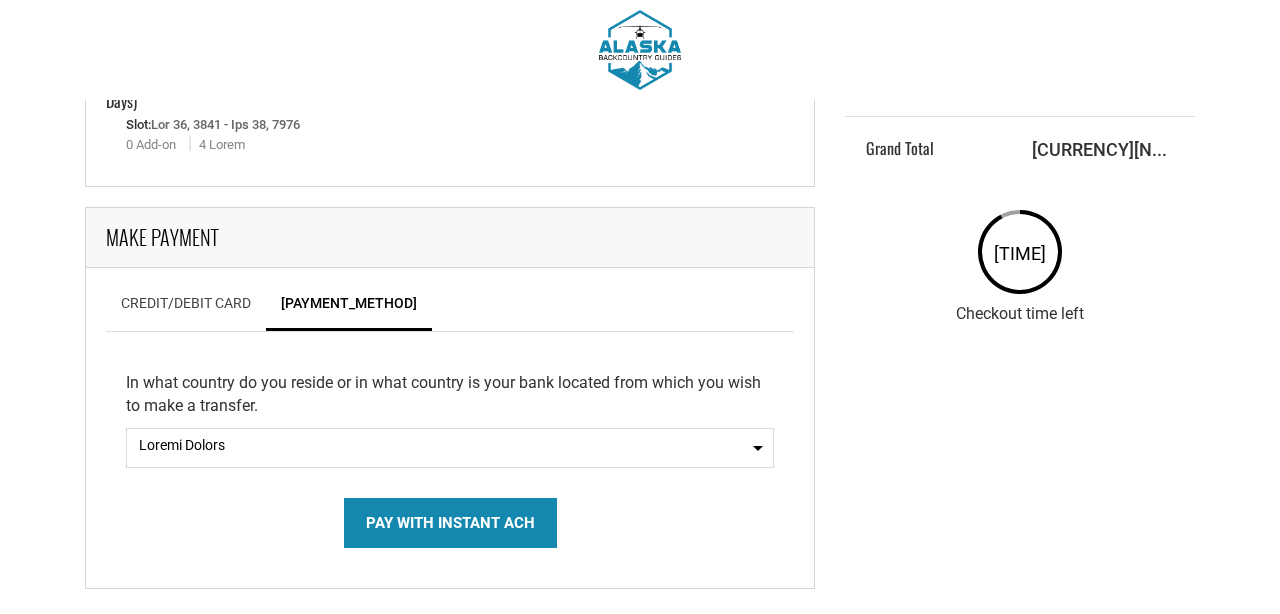 scroll, scrollTop: 172, scrollLeft: 0, axis: vertical 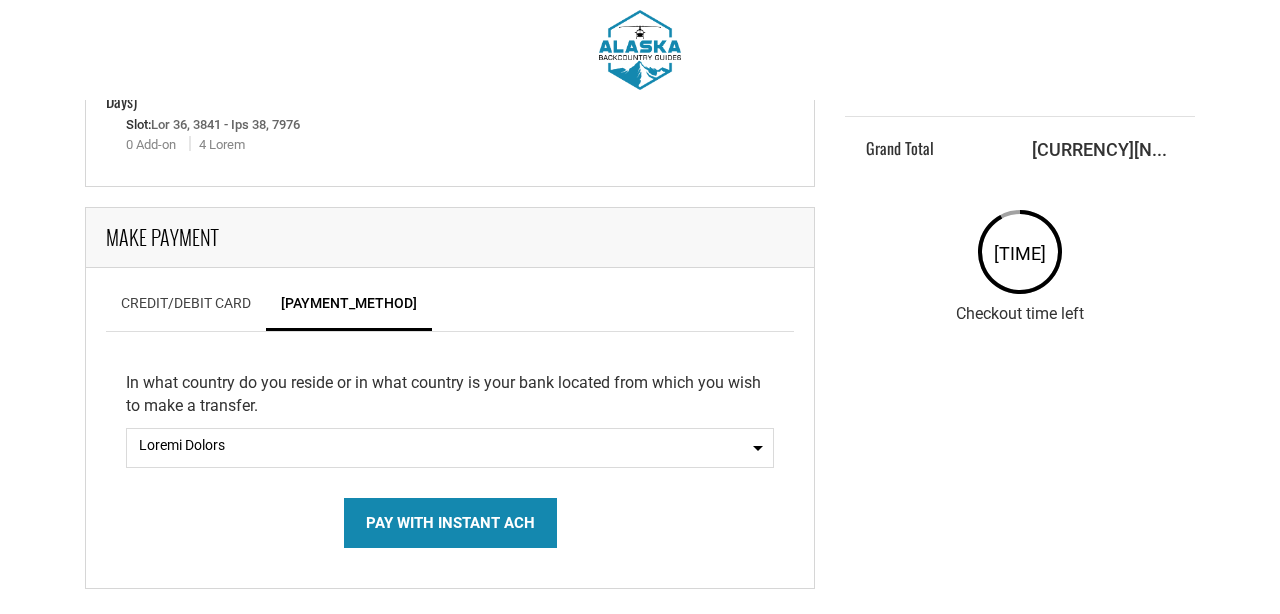 click on "PAY WITH INSTANT ACH" at bounding box center (450, 523) 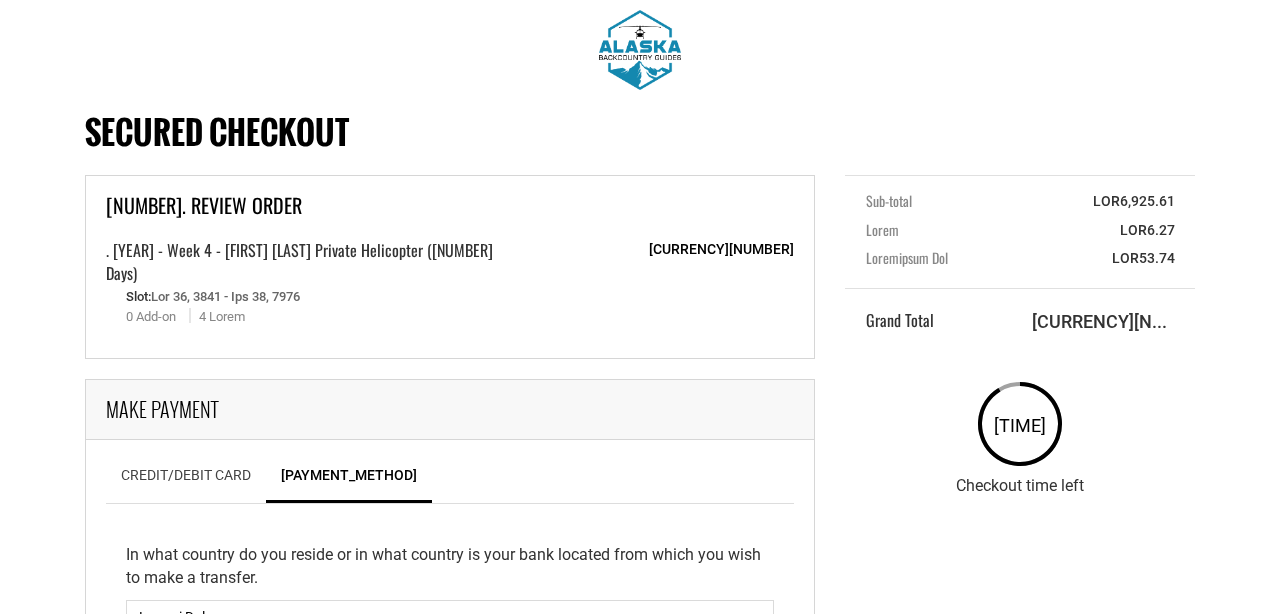 scroll, scrollTop: 0, scrollLeft: 0, axis: both 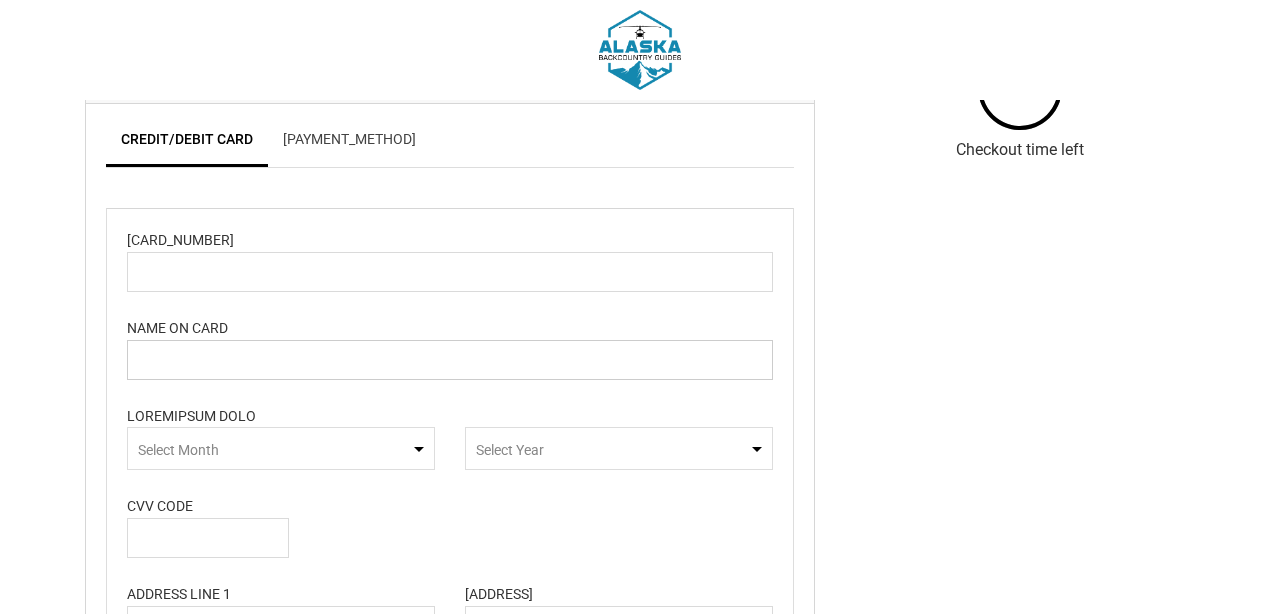 click at bounding box center [450, 360] 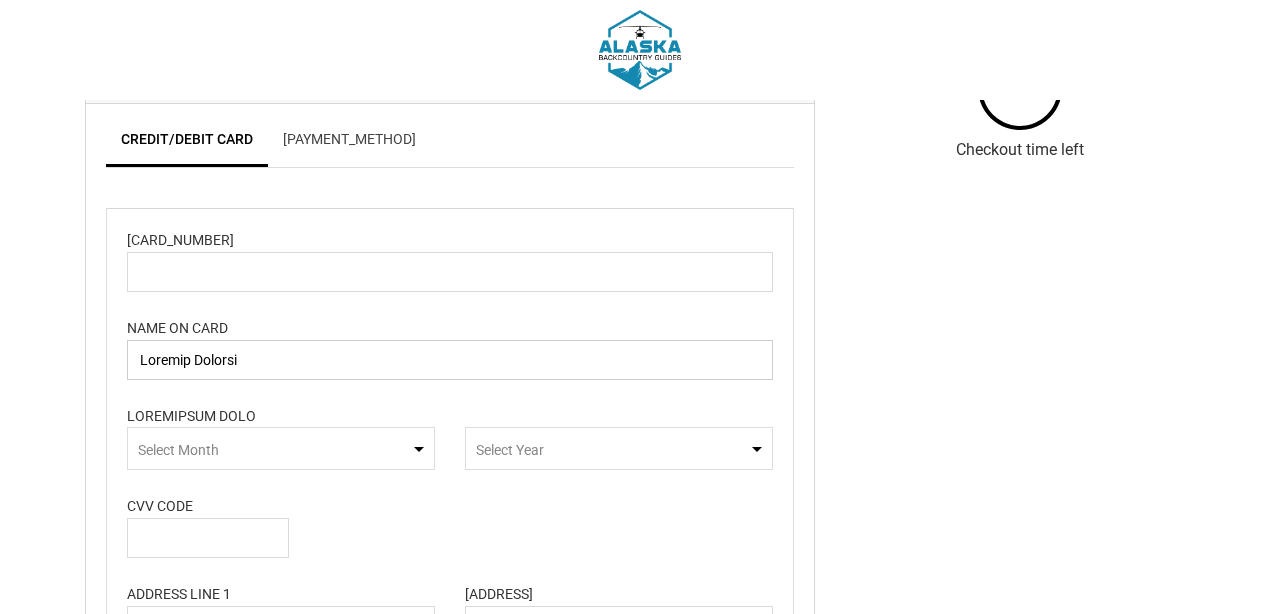 type on "Loremip Dolorsi" 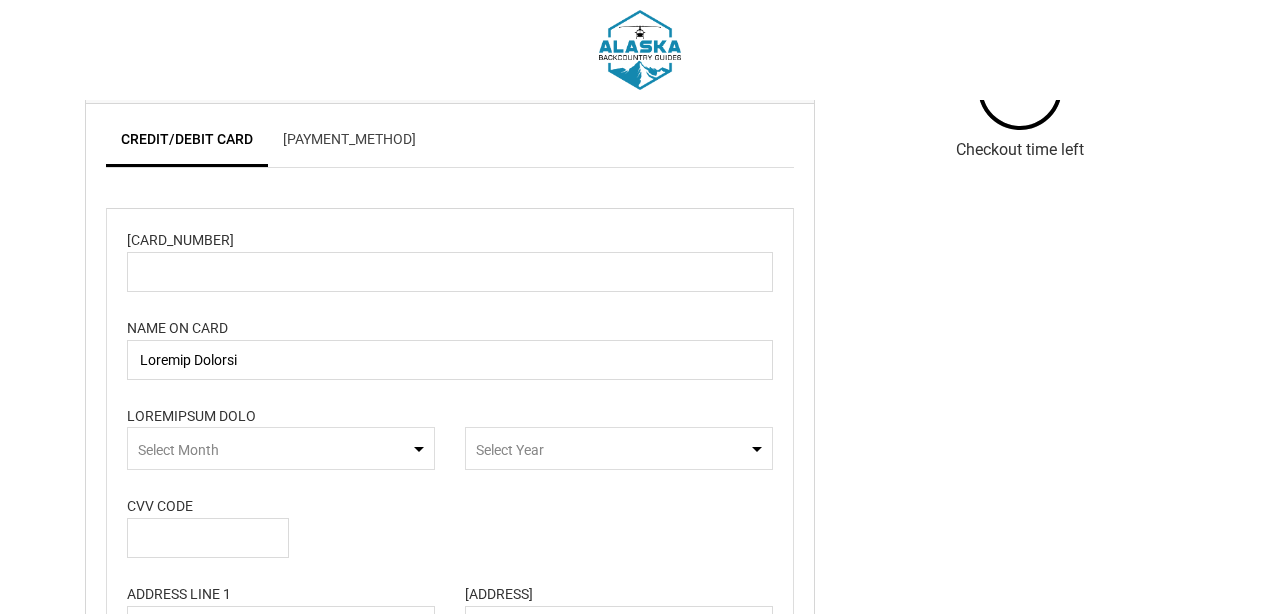 click on "Select Month" at bounding box center [281, 448] 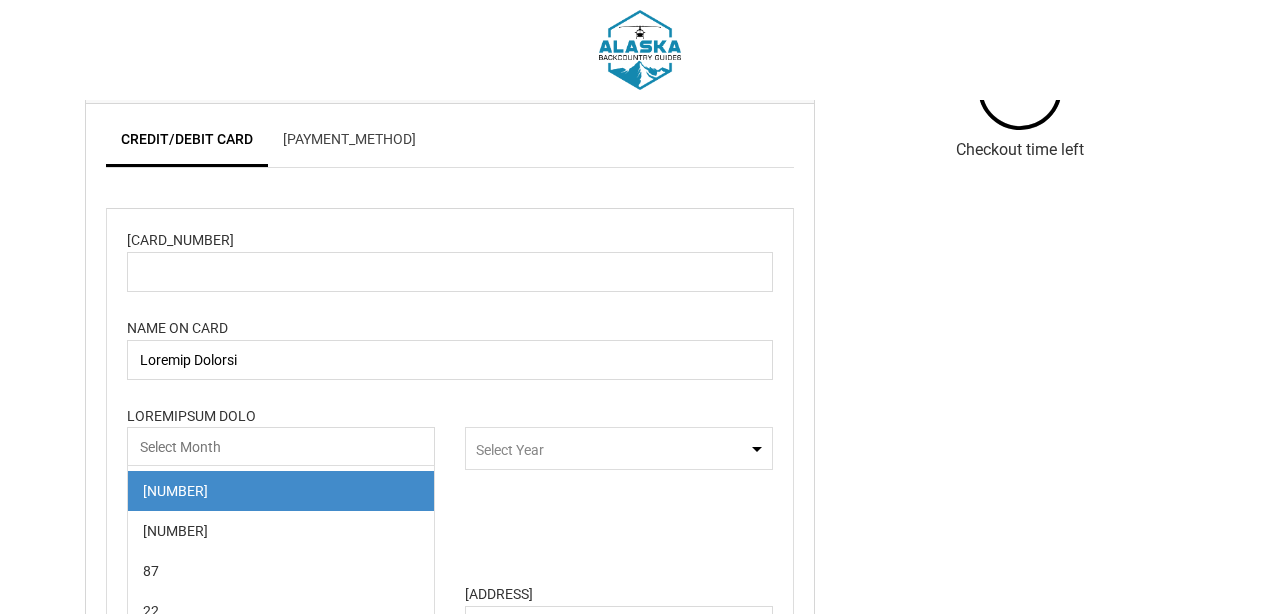 click on "[PAYMENT_METHOD]" at bounding box center (349, 143) 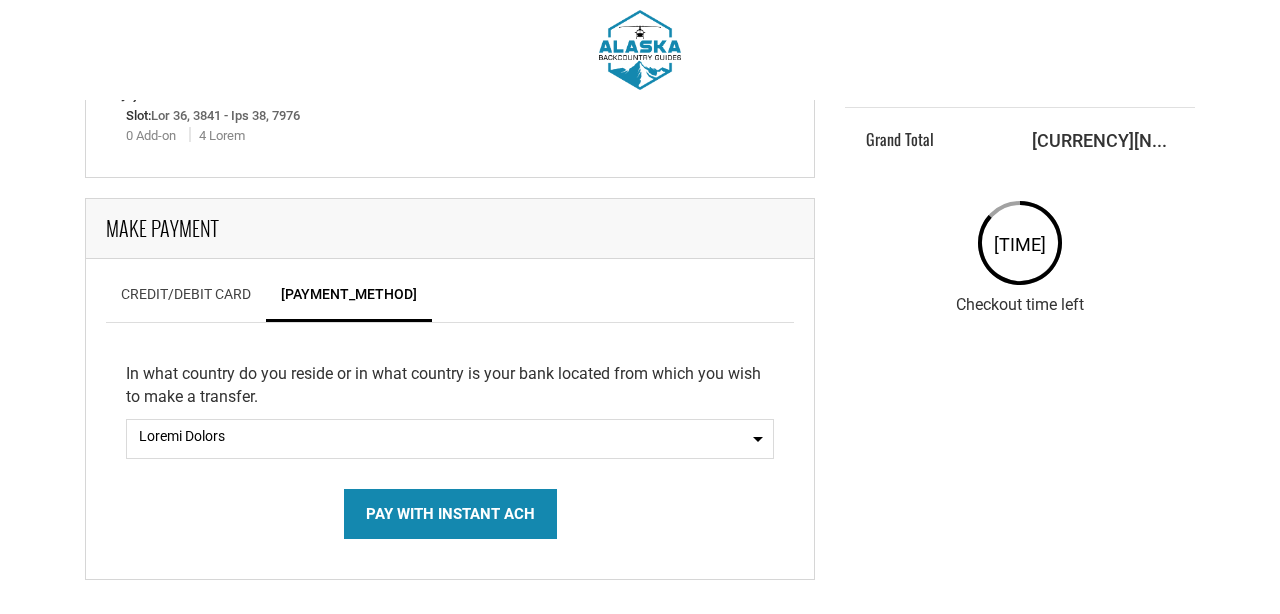 scroll, scrollTop: 180, scrollLeft: 0, axis: vertical 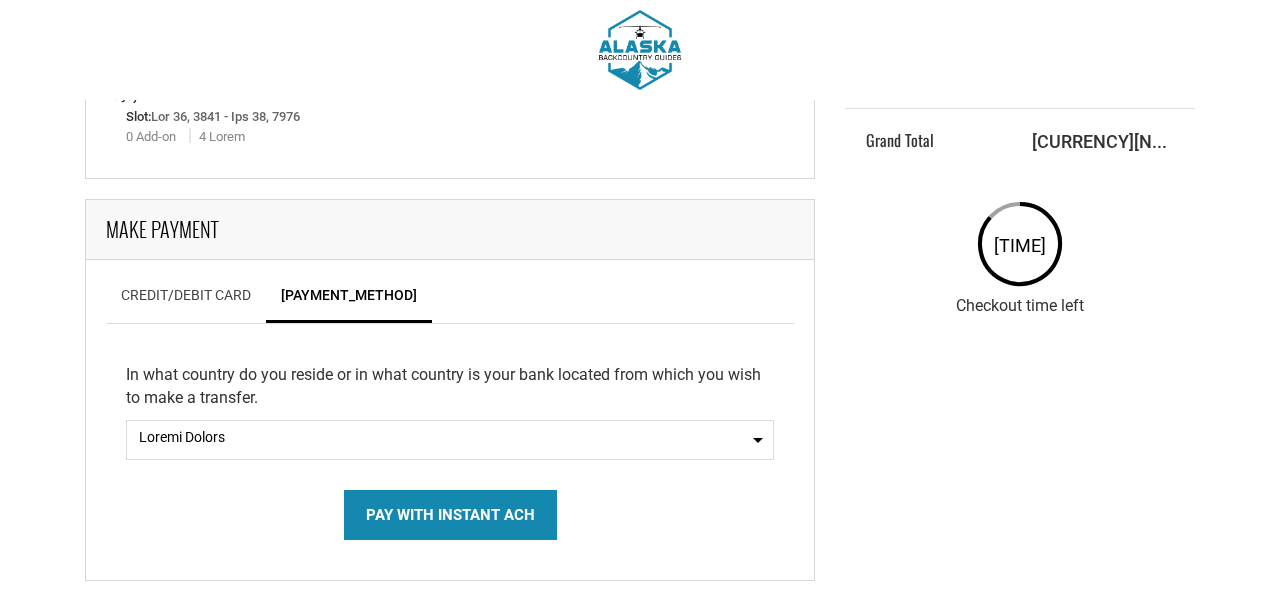 click on "PAY WITH INSTANT ACH" at bounding box center (450, 515) 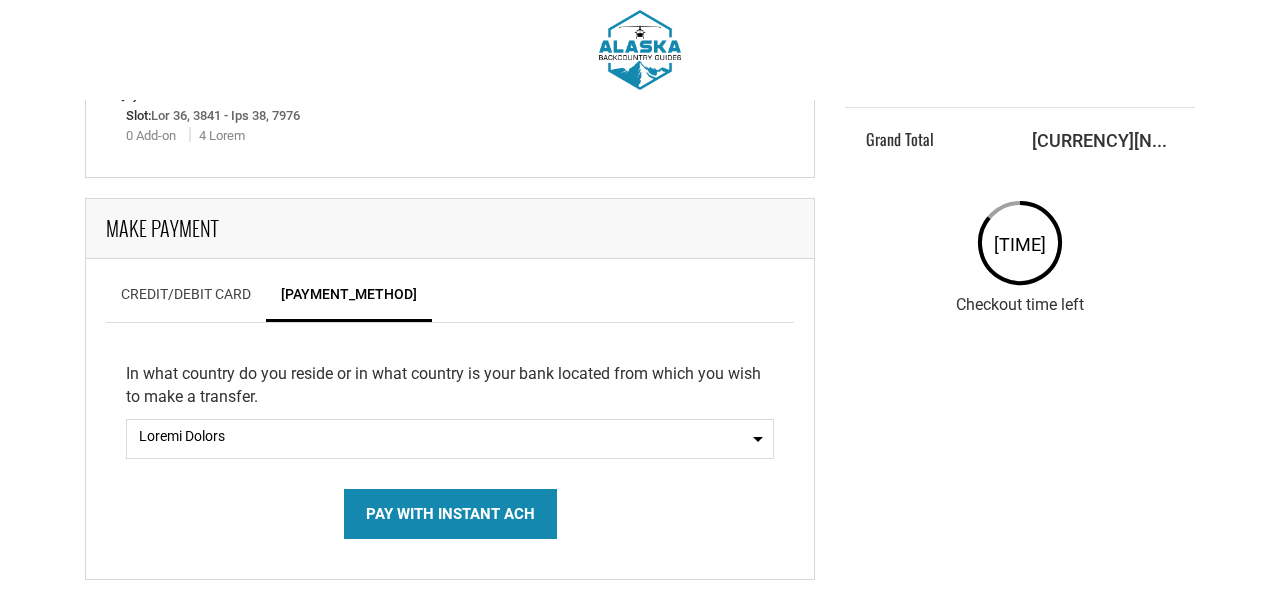 scroll, scrollTop: 180, scrollLeft: 0, axis: vertical 